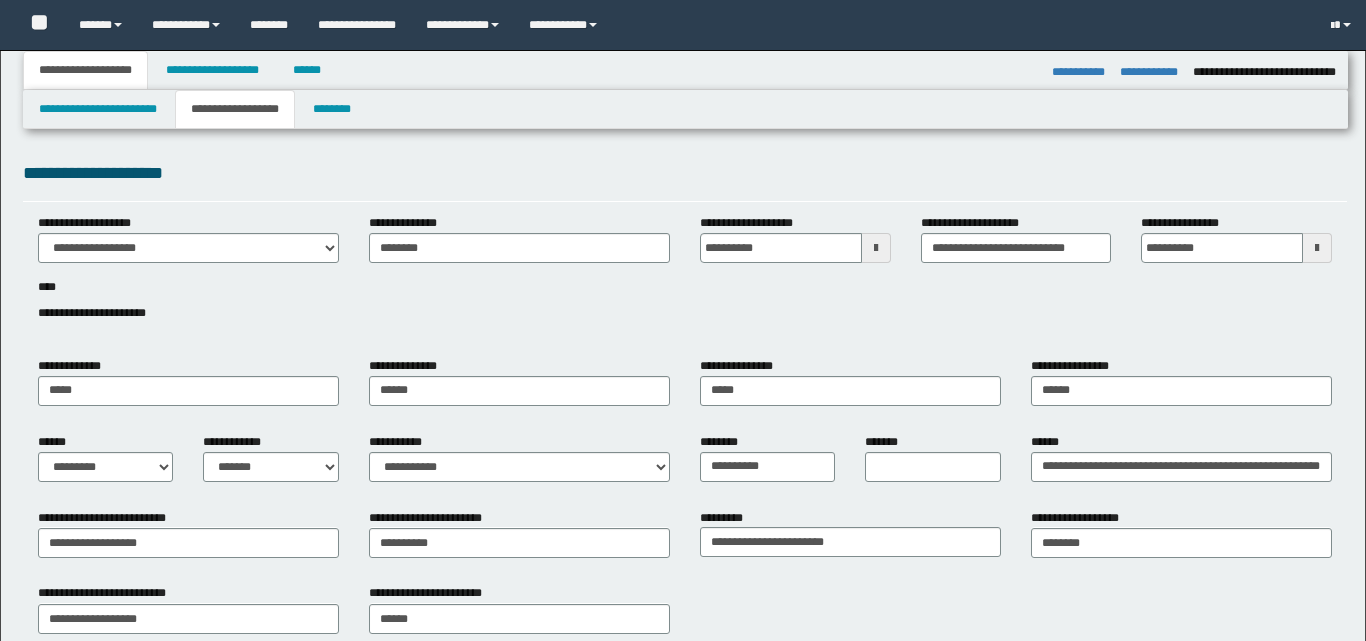 select on "*" 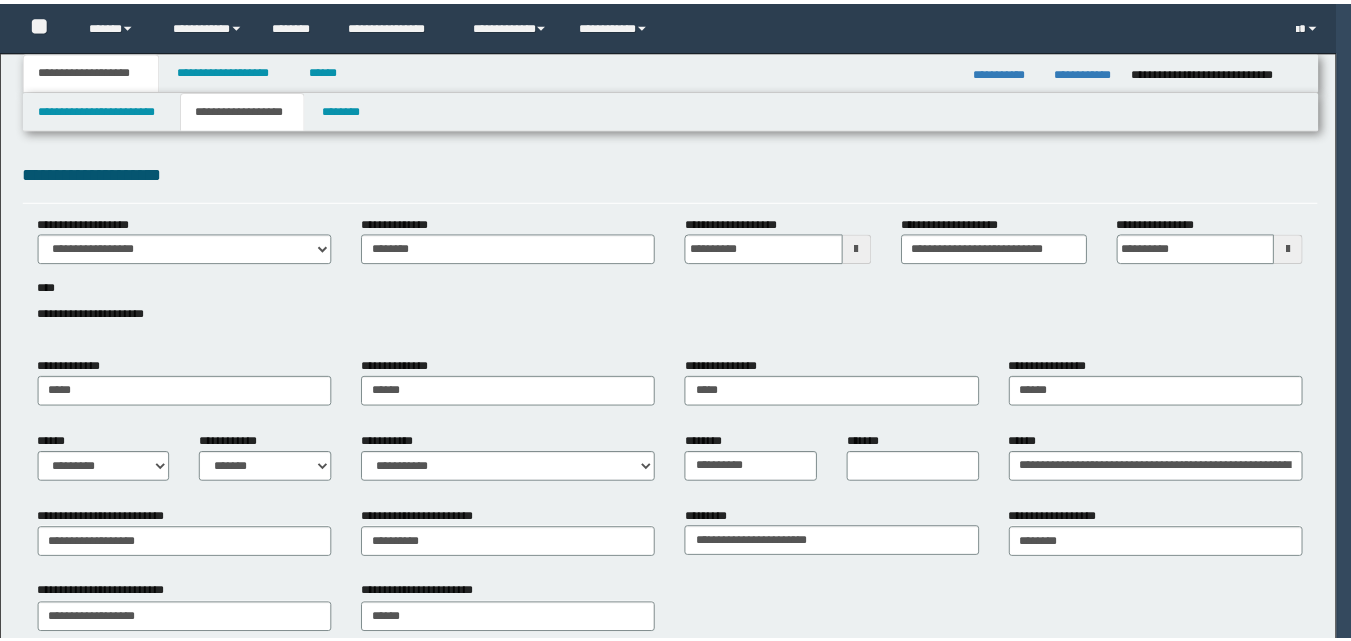scroll, scrollTop: 0, scrollLeft: 0, axis: both 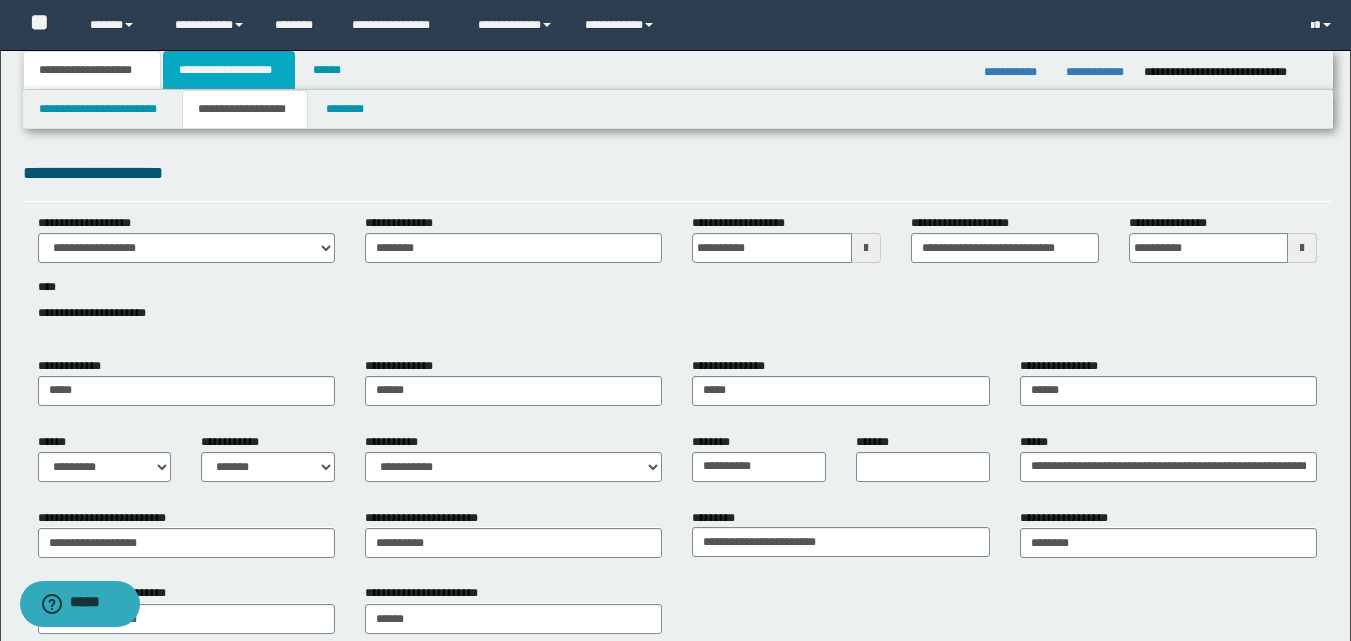 click on "**********" at bounding box center (229, 70) 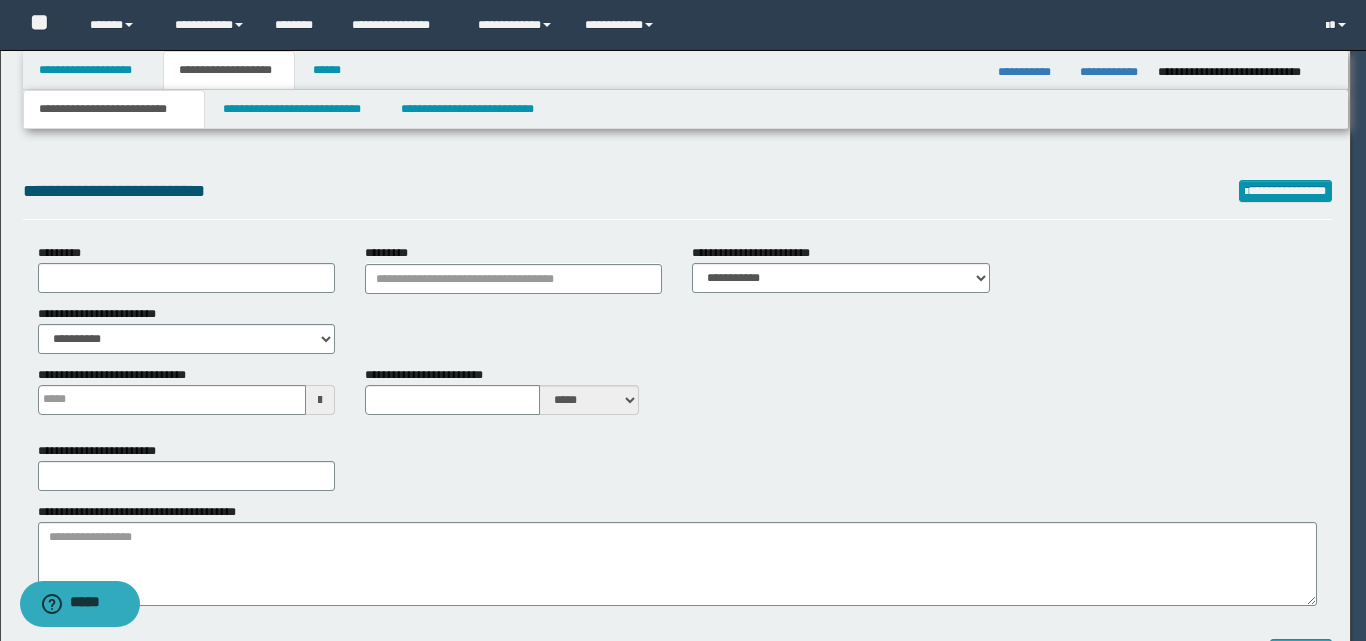 type on "**********" 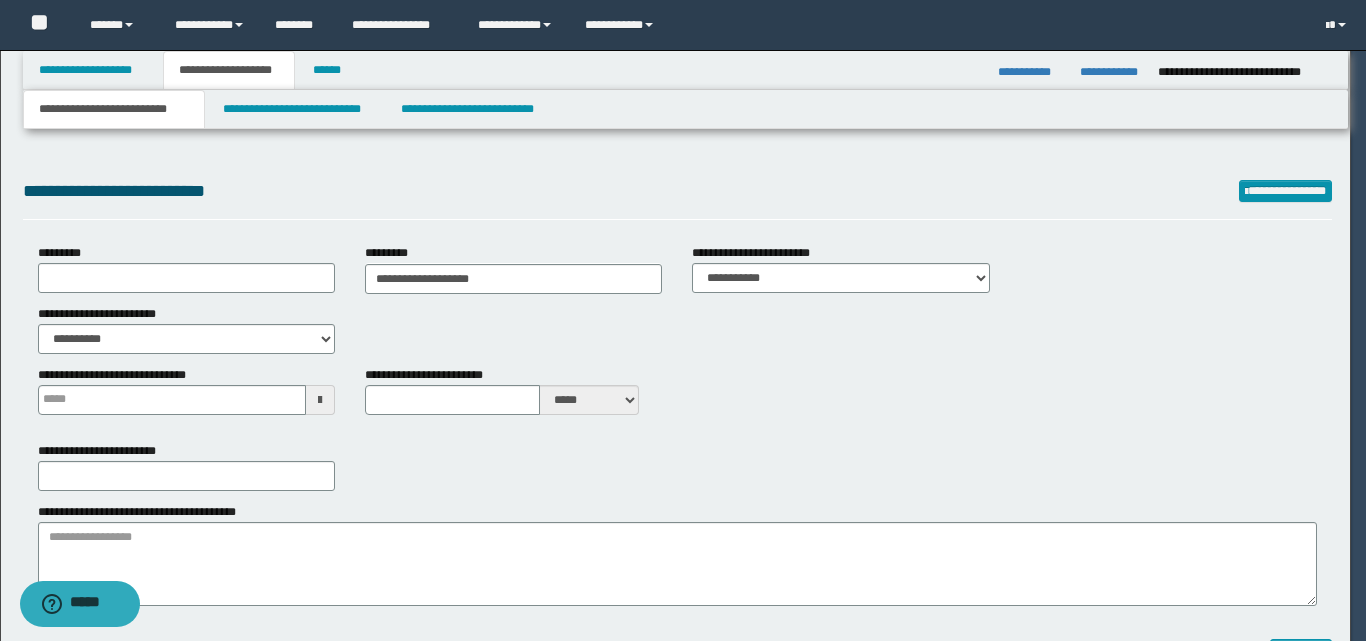 select on "*" 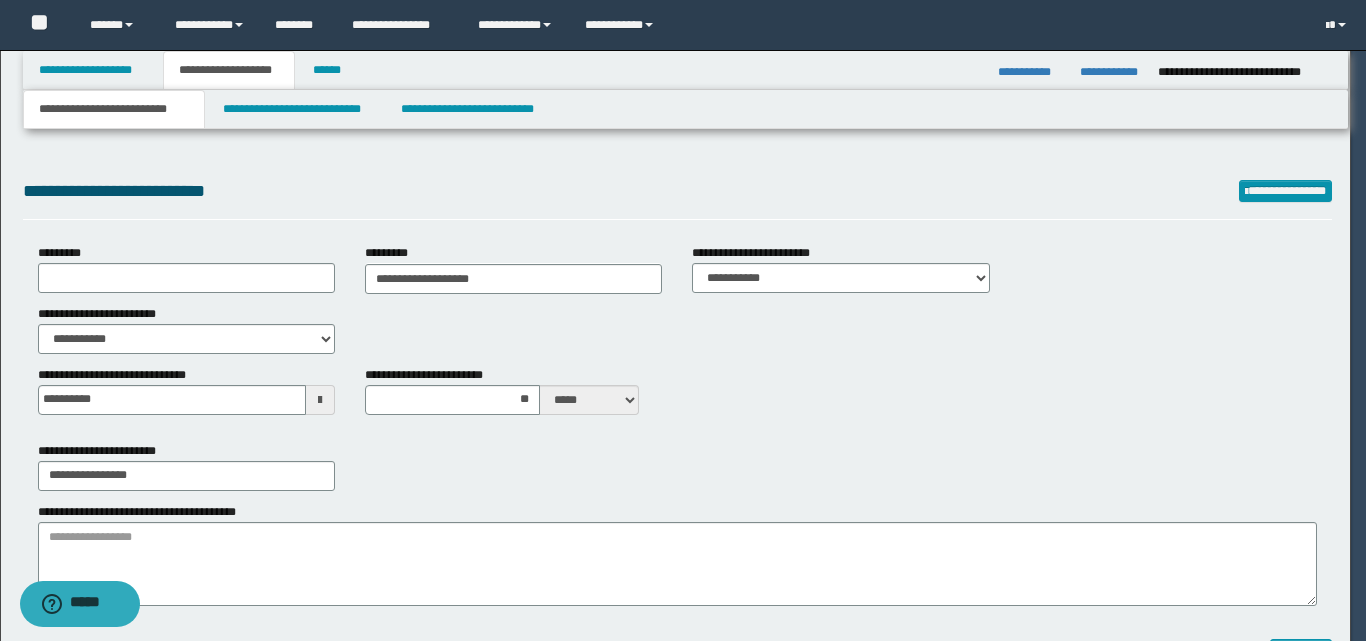 type on "**********" 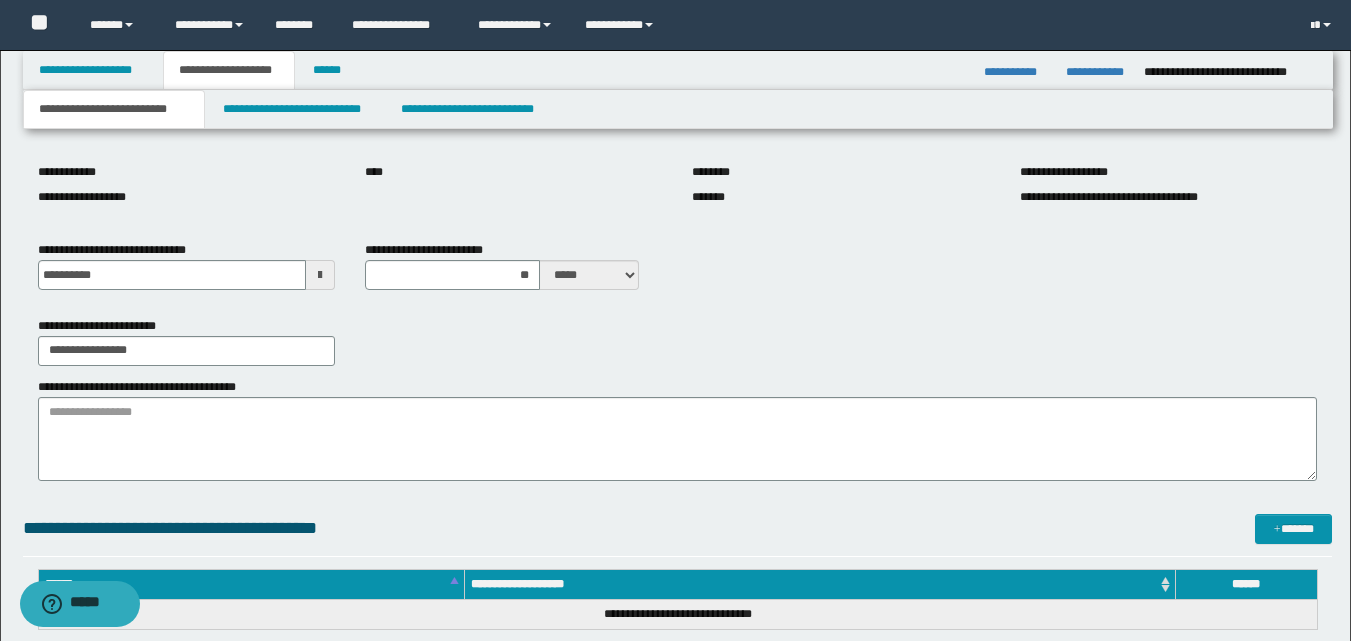 scroll, scrollTop: 300, scrollLeft: 0, axis: vertical 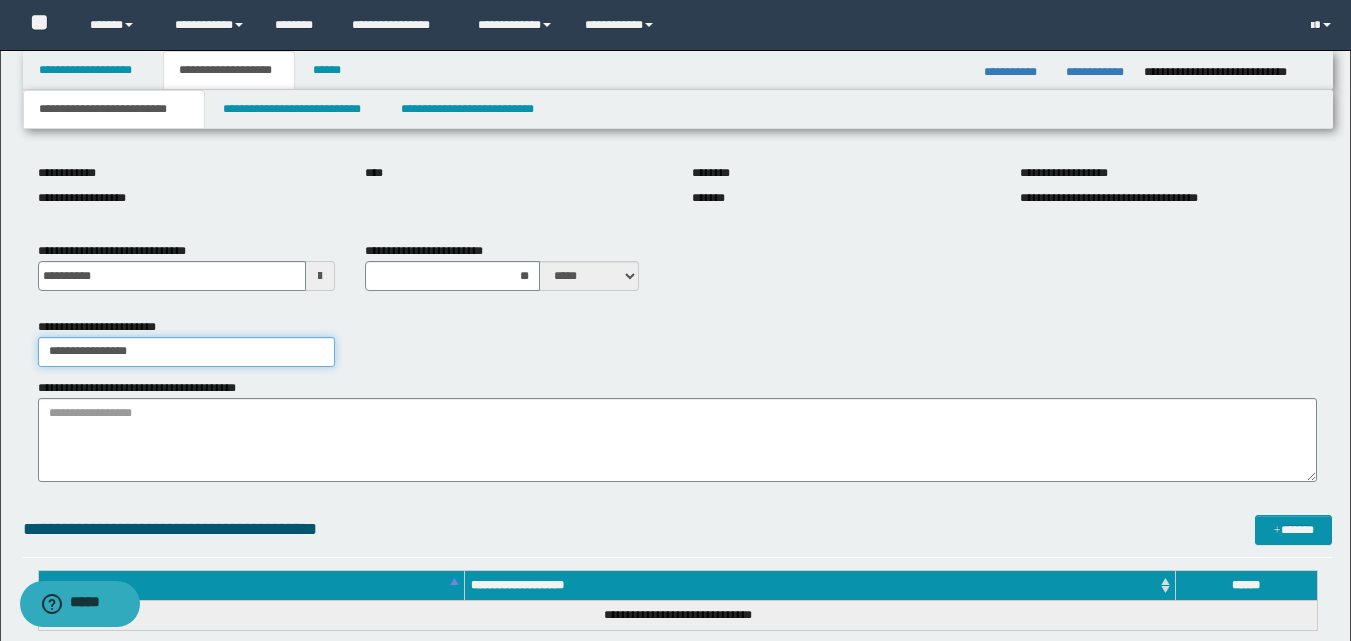 drag, startPoint x: 51, startPoint y: 353, endPoint x: 118, endPoint y: 370, distance: 69.12308 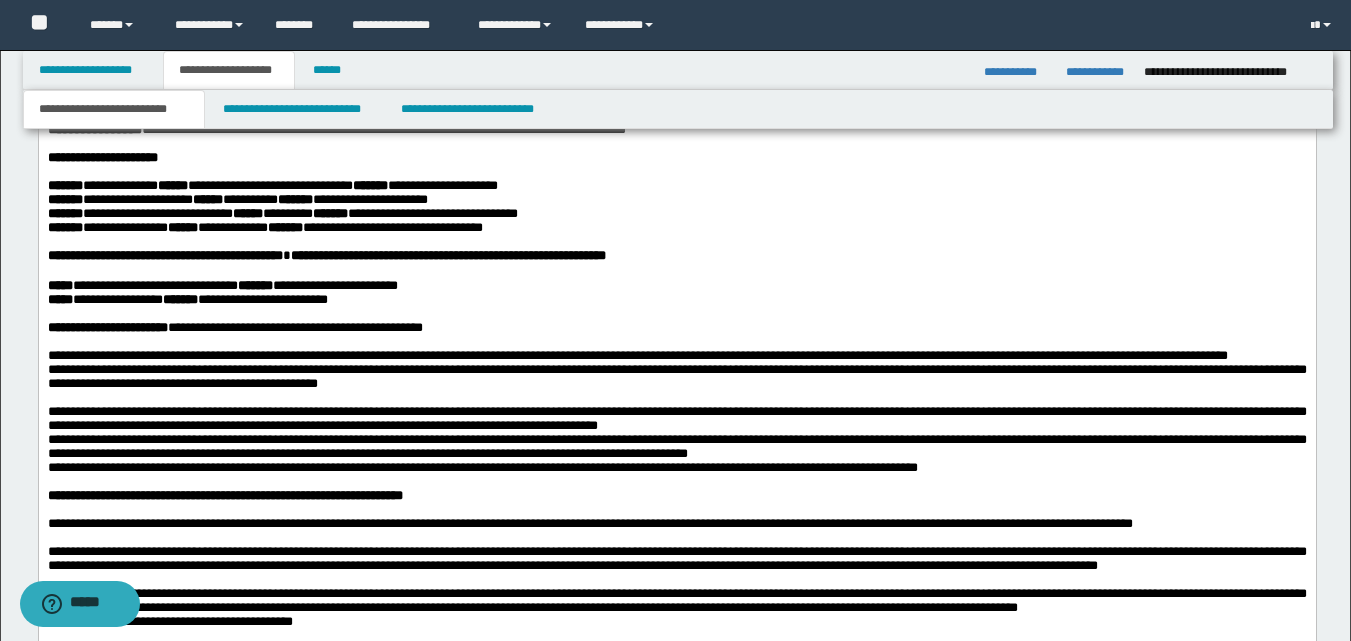 scroll, scrollTop: 1400, scrollLeft: 0, axis: vertical 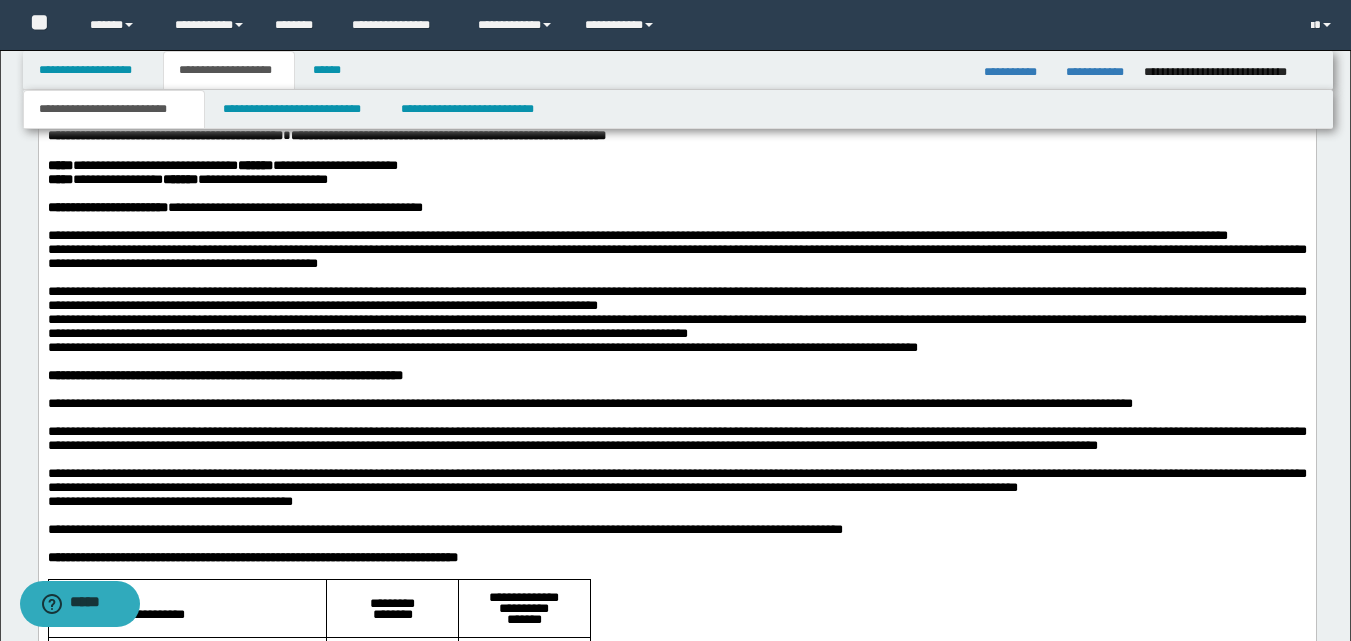 type on "**********" 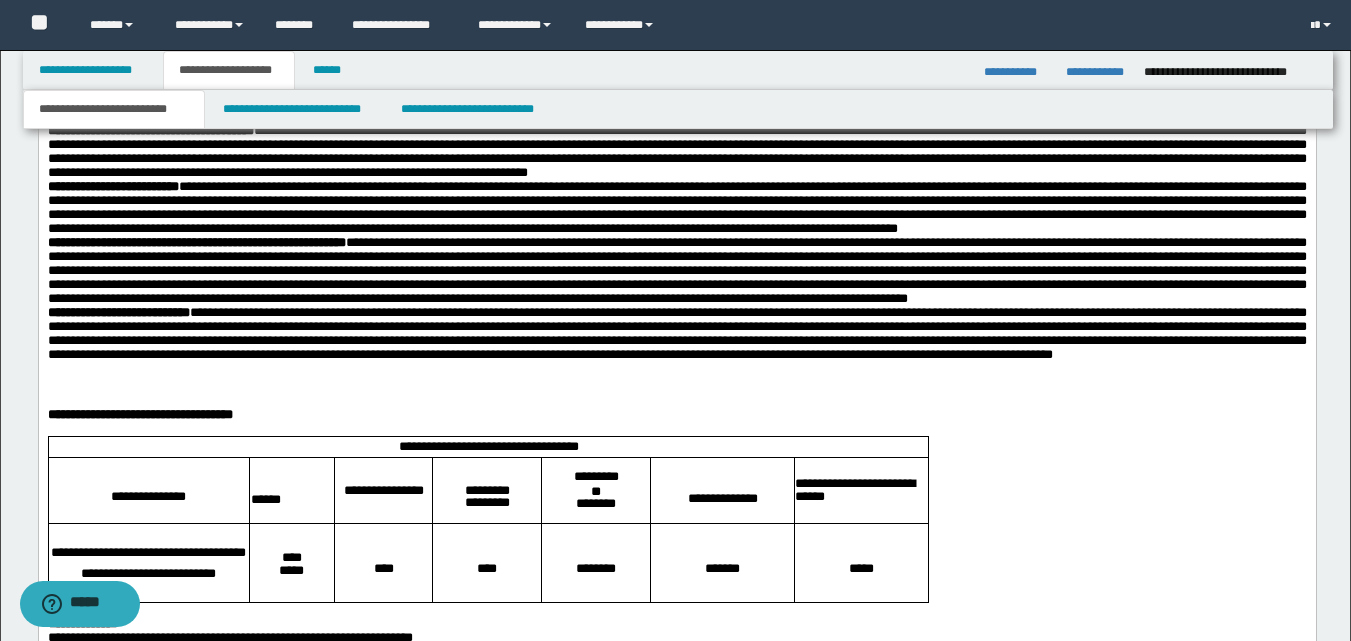 scroll, scrollTop: 3000, scrollLeft: 0, axis: vertical 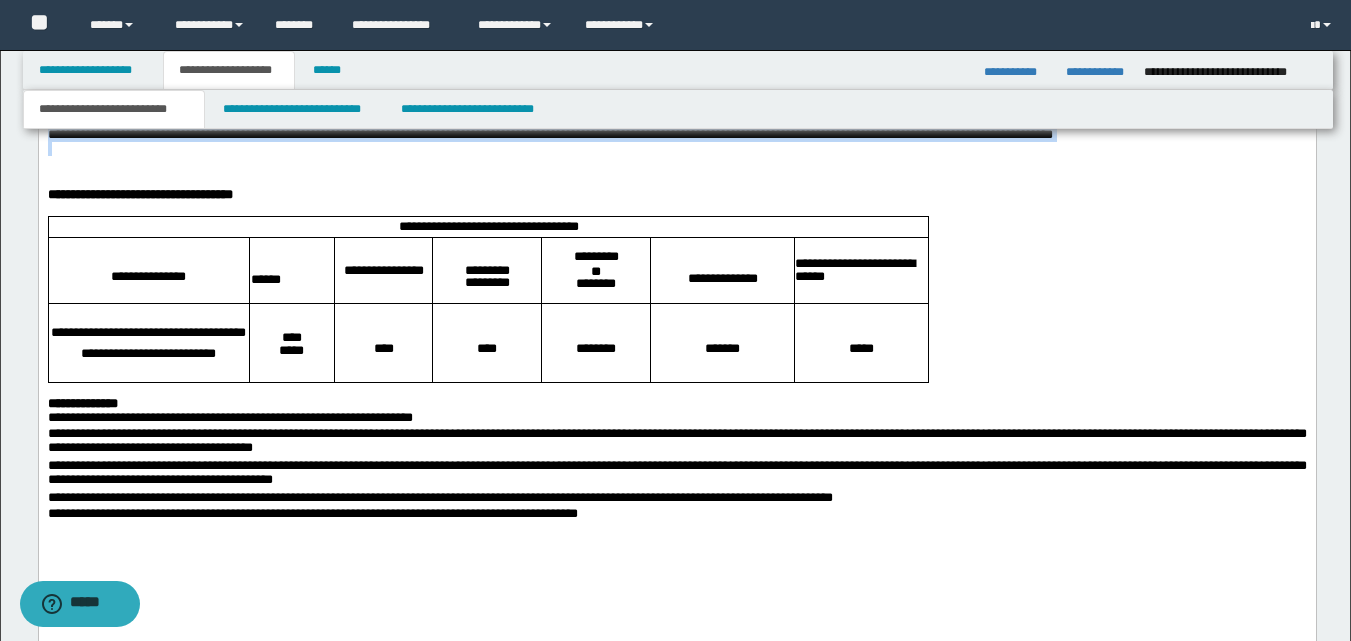 drag, startPoint x: 50, startPoint y: 26, endPoint x: 709, endPoint y: 472, distance: 795.73676 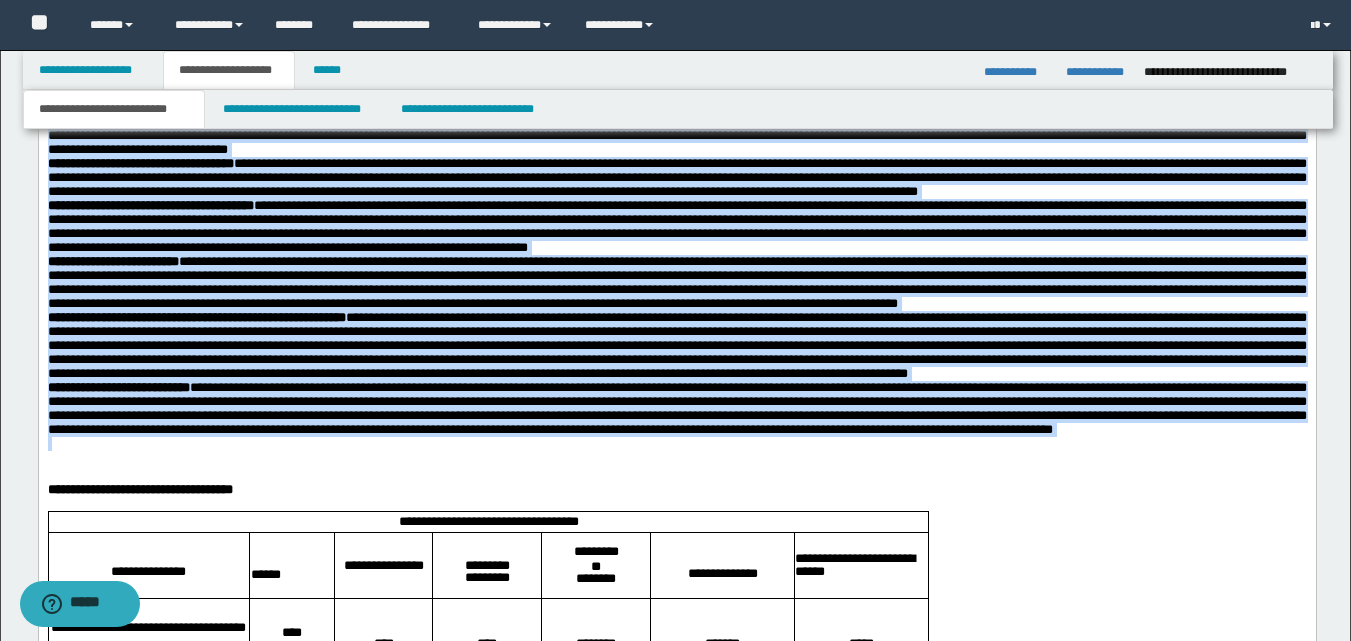 scroll, scrollTop: 2875, scrollLeft: 0, axis: vertical 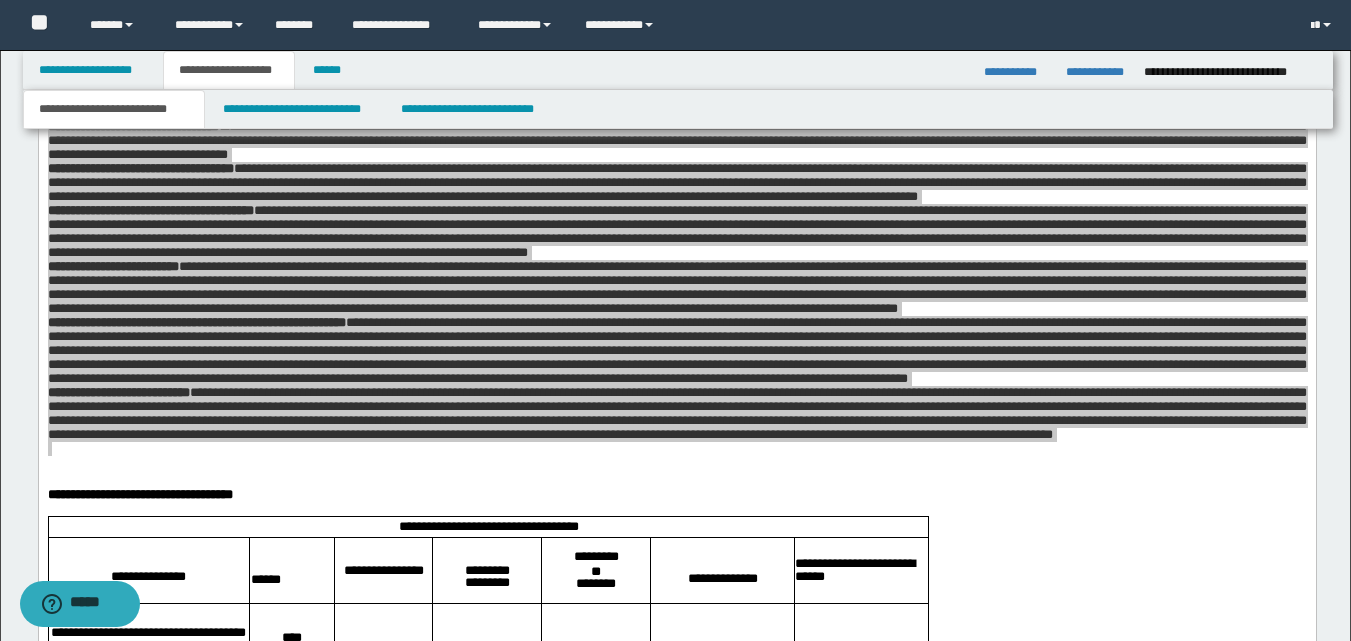 click on "**********" at bounding box center [114, 109] 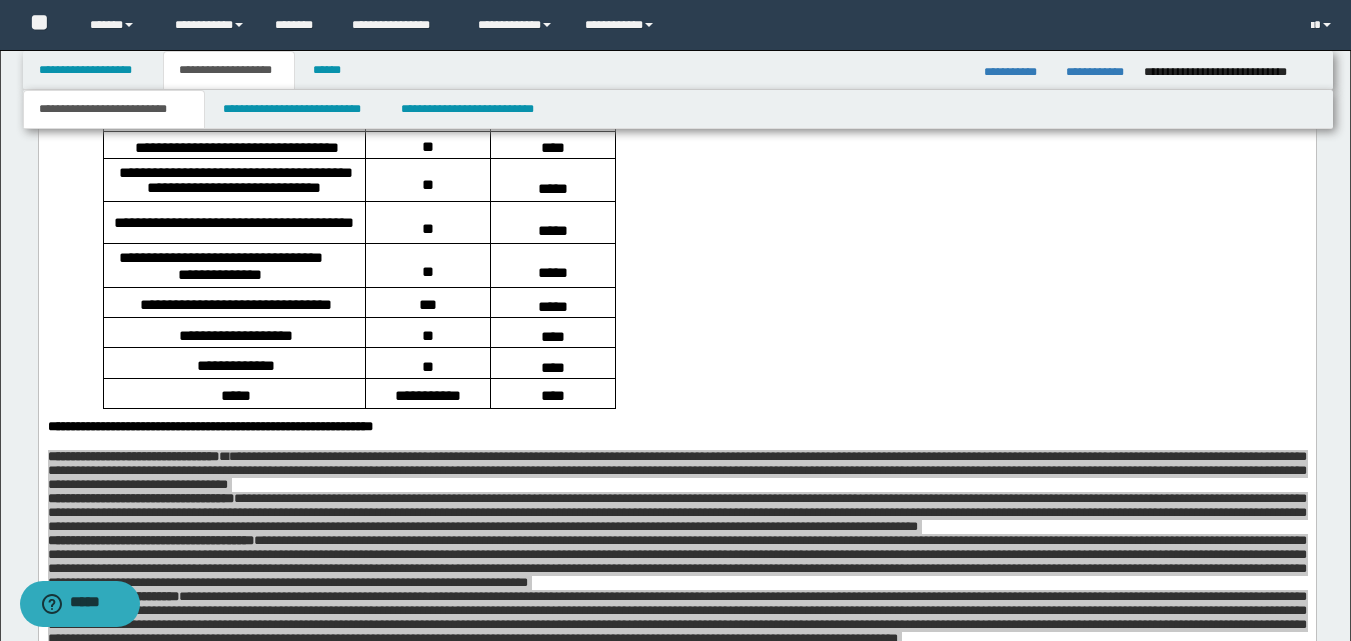 scroll, scrollTop: 2475, scrollLeft: 0, axis: vertical 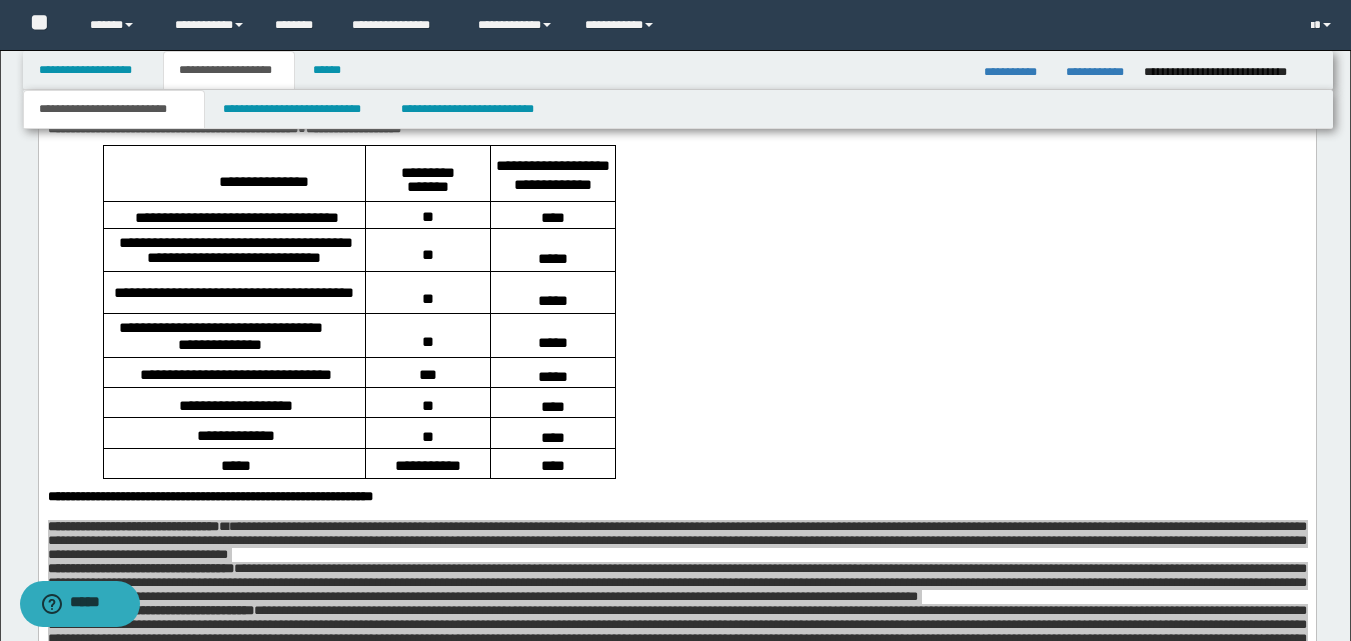 click on "**********" at bounding box center (114, 109) 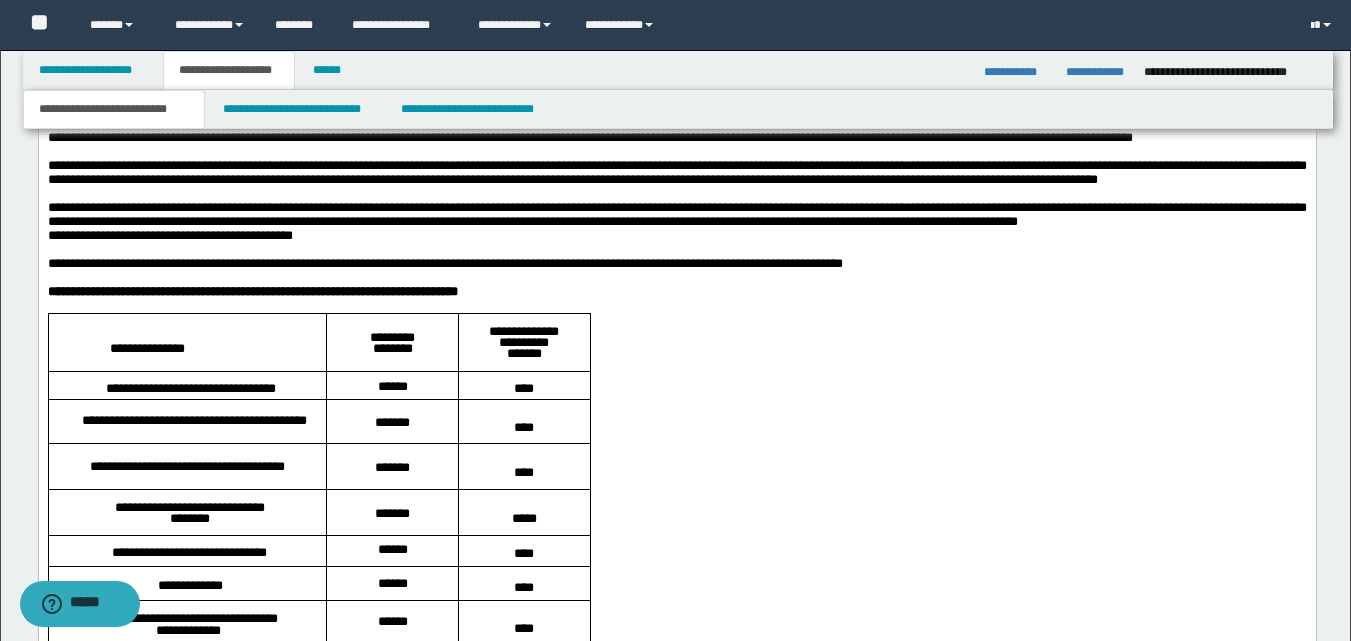scroll, scrollTop: 1675, scrollLeft: 0, axis: vertical 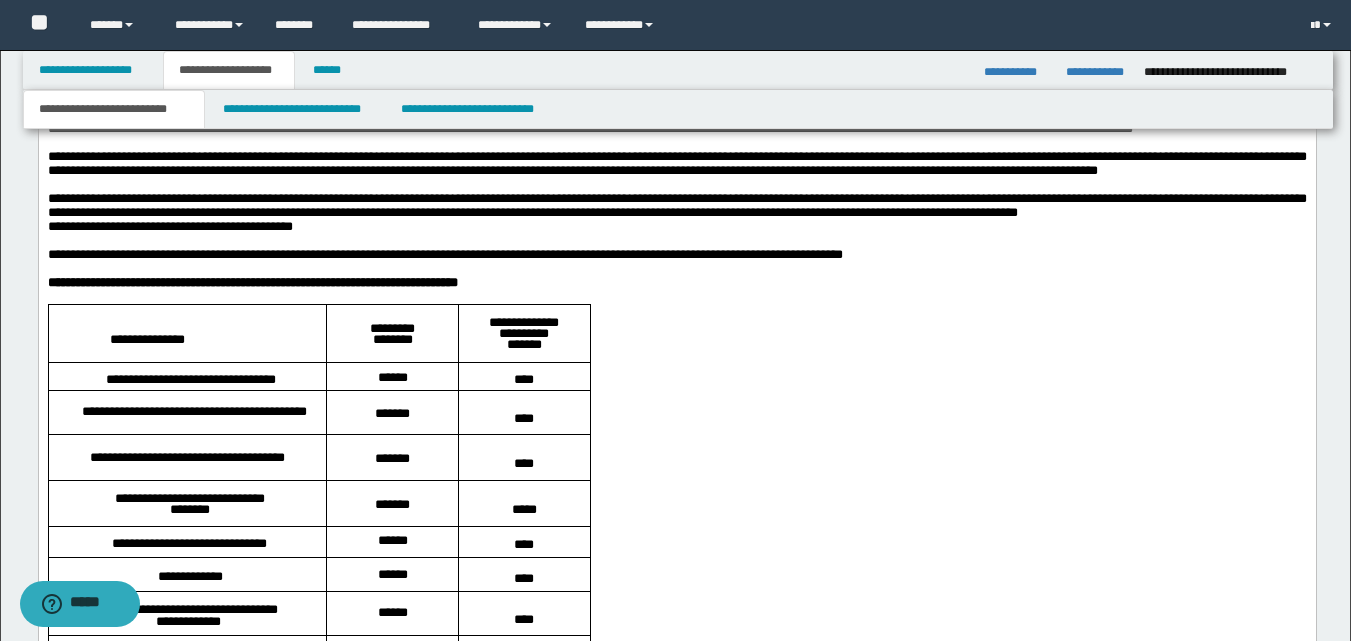 click on "**********" at bounding box center (676, 206) 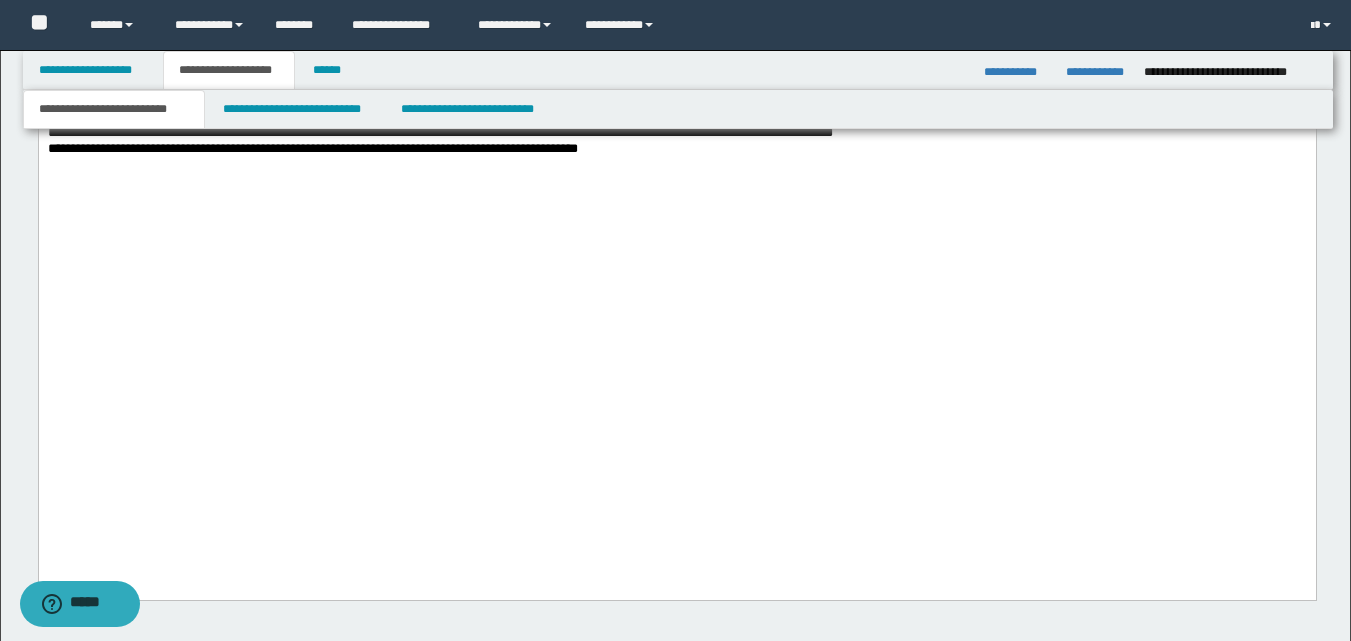 scroll, scrollTop: 3575, scrollLeft: 0, axis: vertical 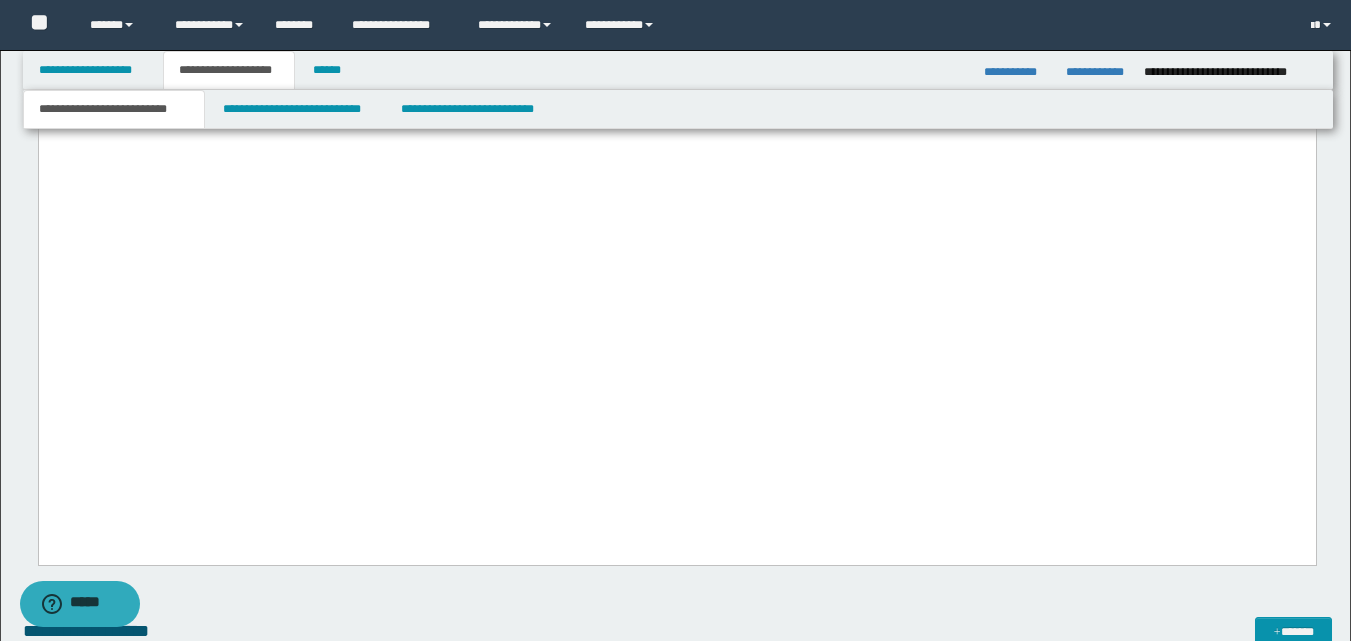 drag, startPoint x: 51, startPoint y: 355, endPoint x: 929, endPoint y: 486, distance: 887.719 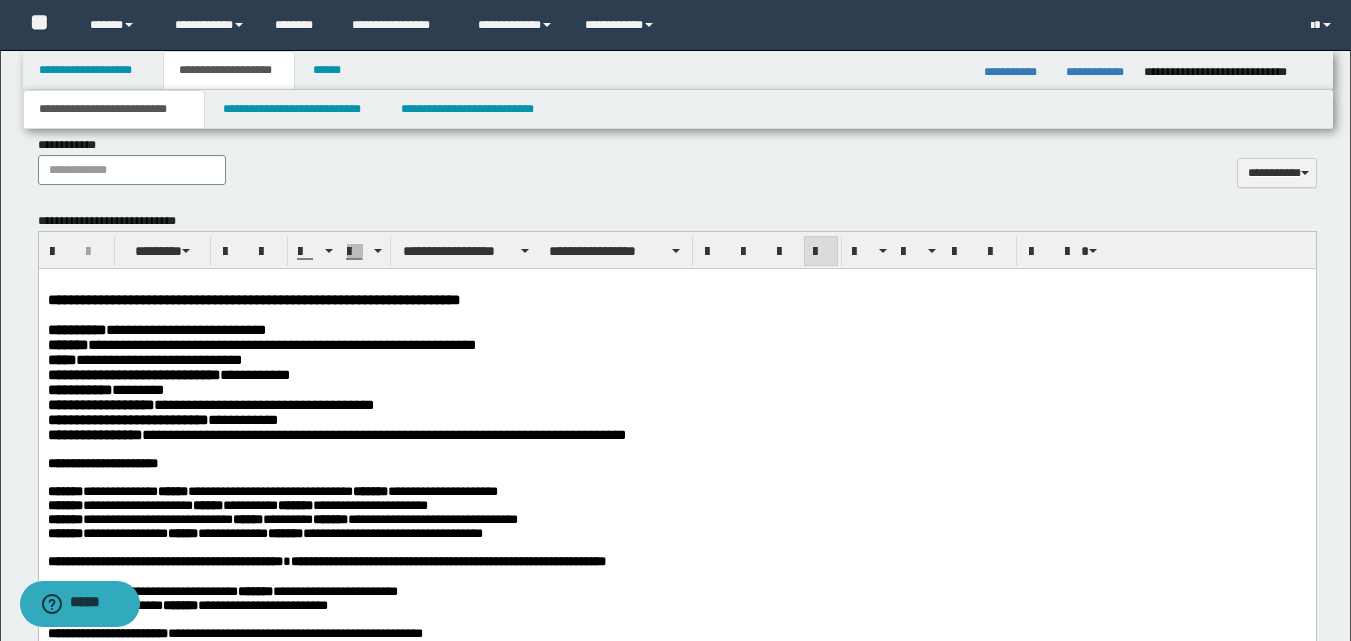 scroll, scrollTop: 975, scrollLeft: 0, axis: vertical 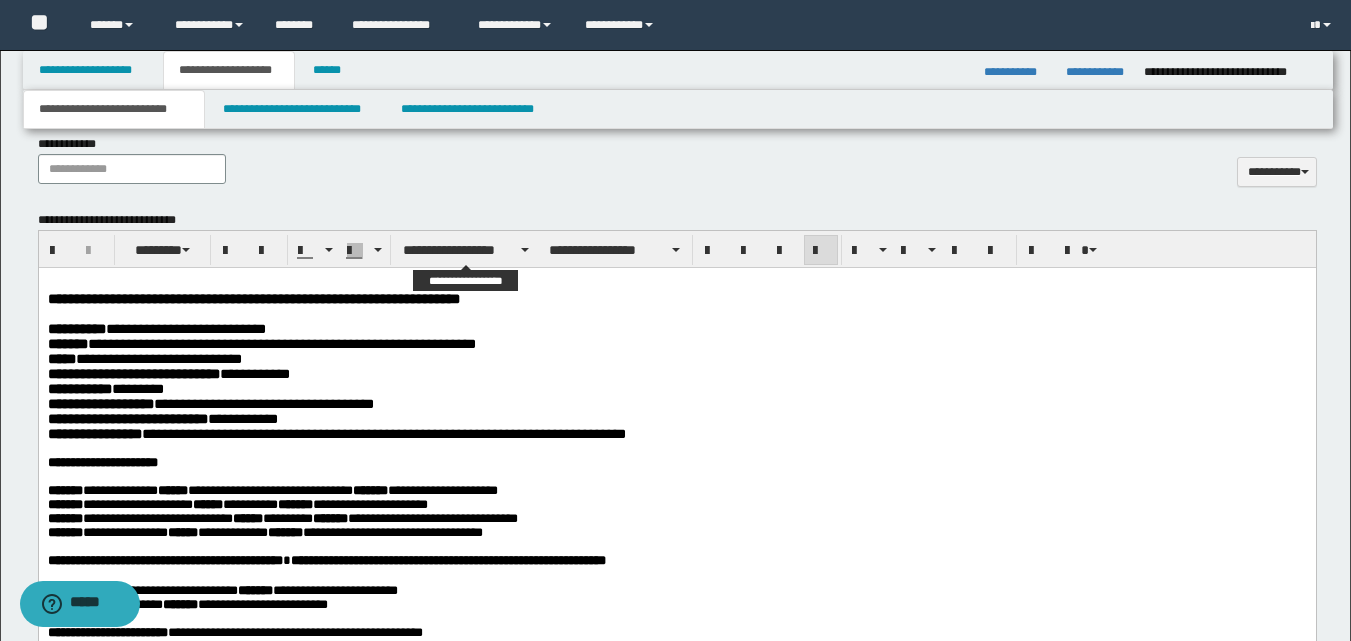 click on "**********" at bounding box center (466, 250) 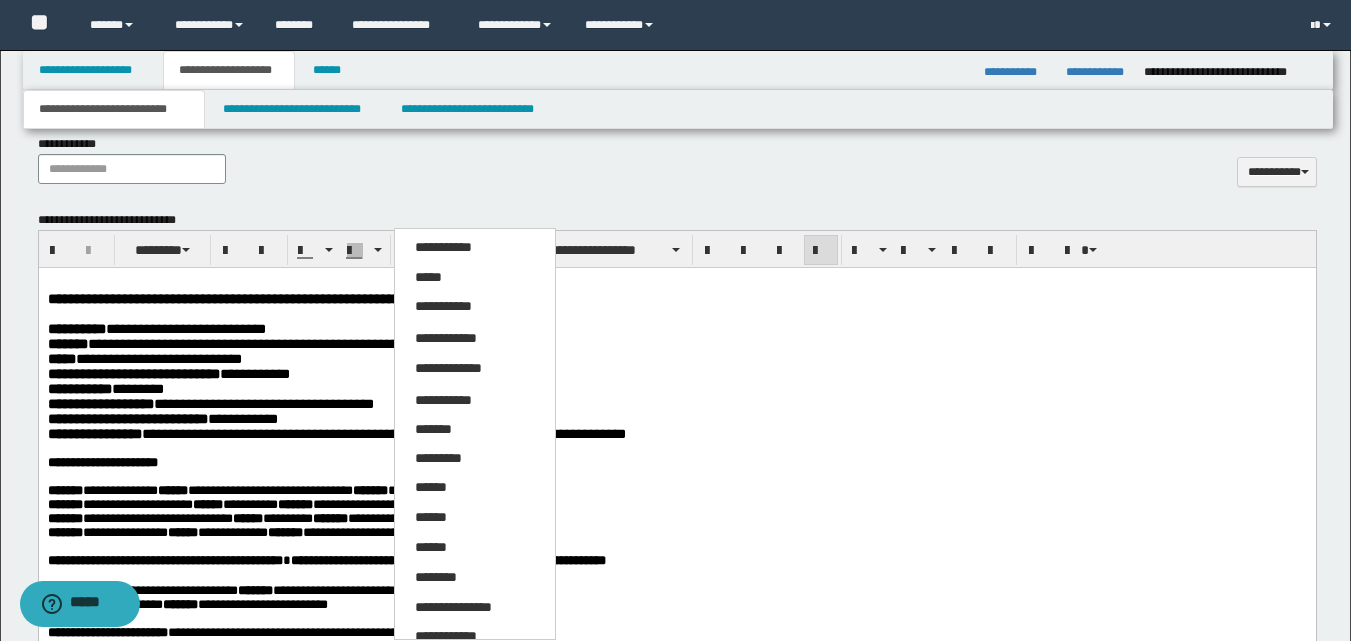 drag, startPoint x: 479, startPoint y: 280, endPoint x: 431, endPoint y: 11, distance: 273.24896 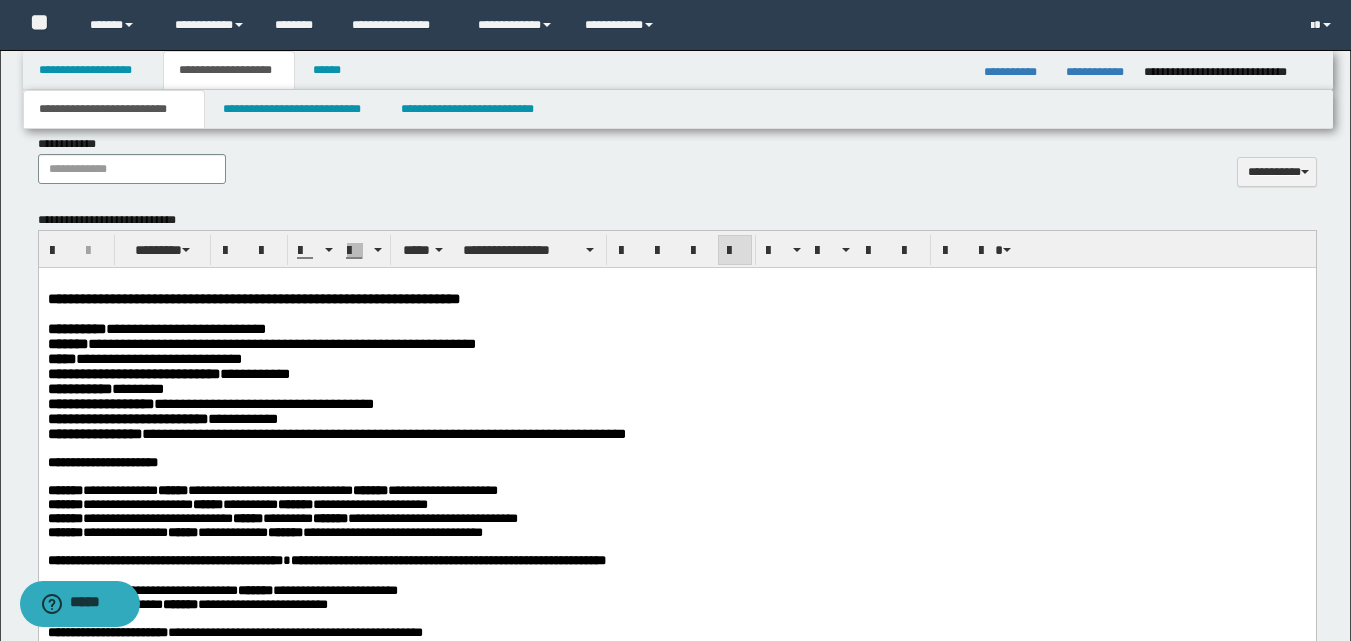 click on "**********" at bounding box center (528, 250) 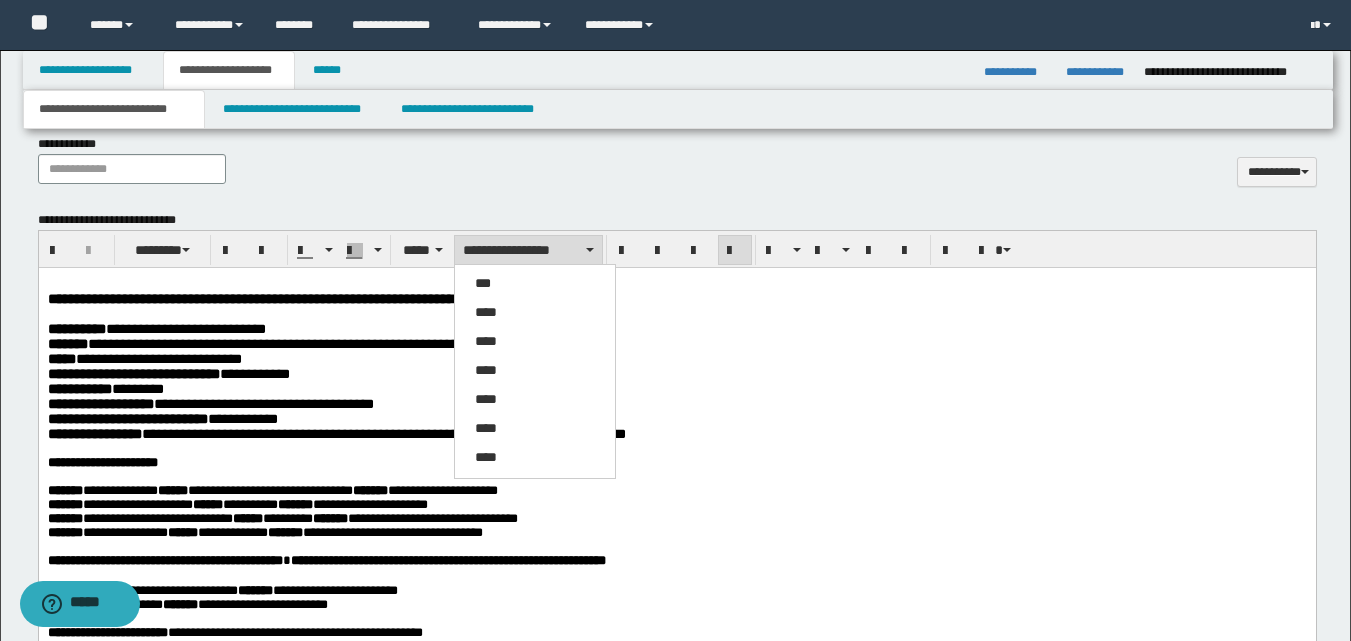 click on "****" at bounding box center [535, 313] 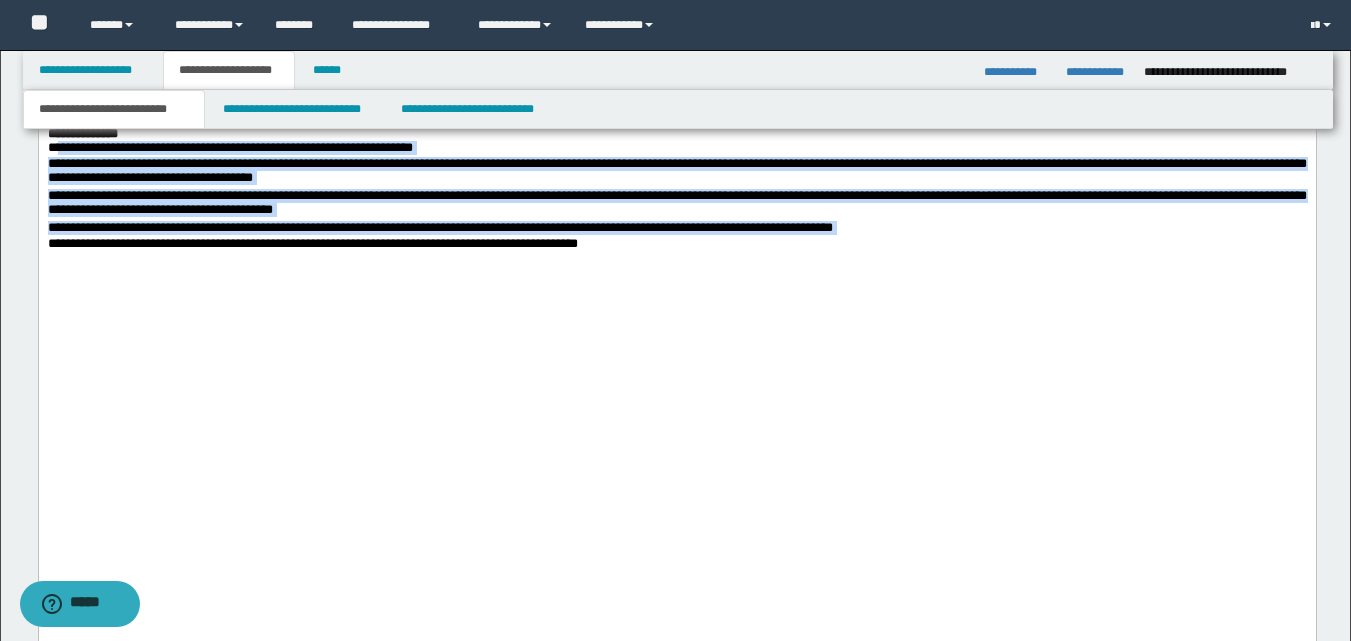 scroll, scrollTop: 3475, scrollLeft: 0, axis: vertical 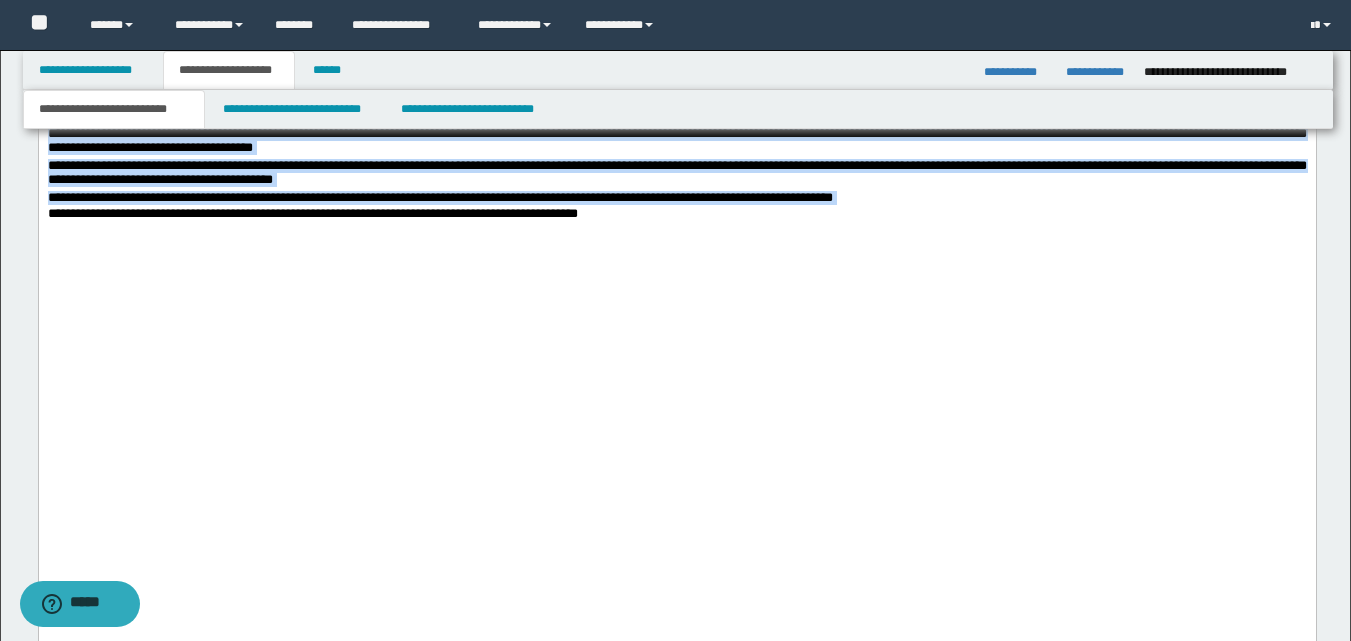 click on "**********" at bounding box center (676, 173) 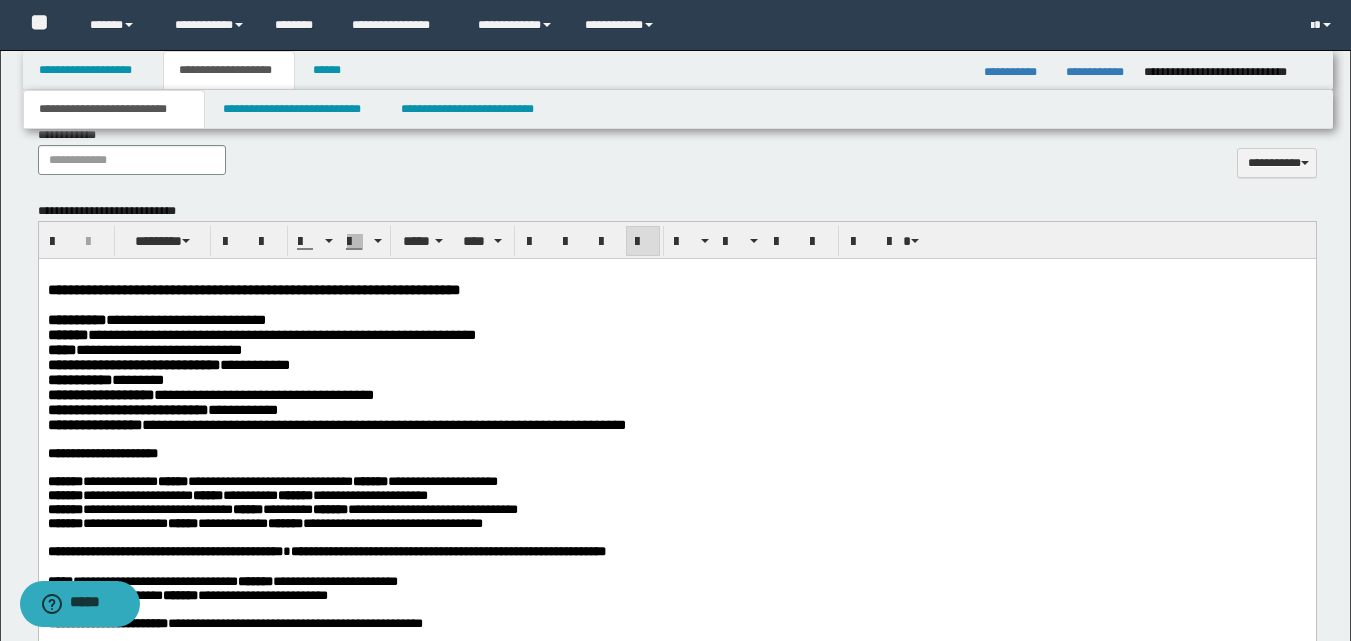 scroll, scrollTop: 975, scrollLeft: 0, axis: vertical 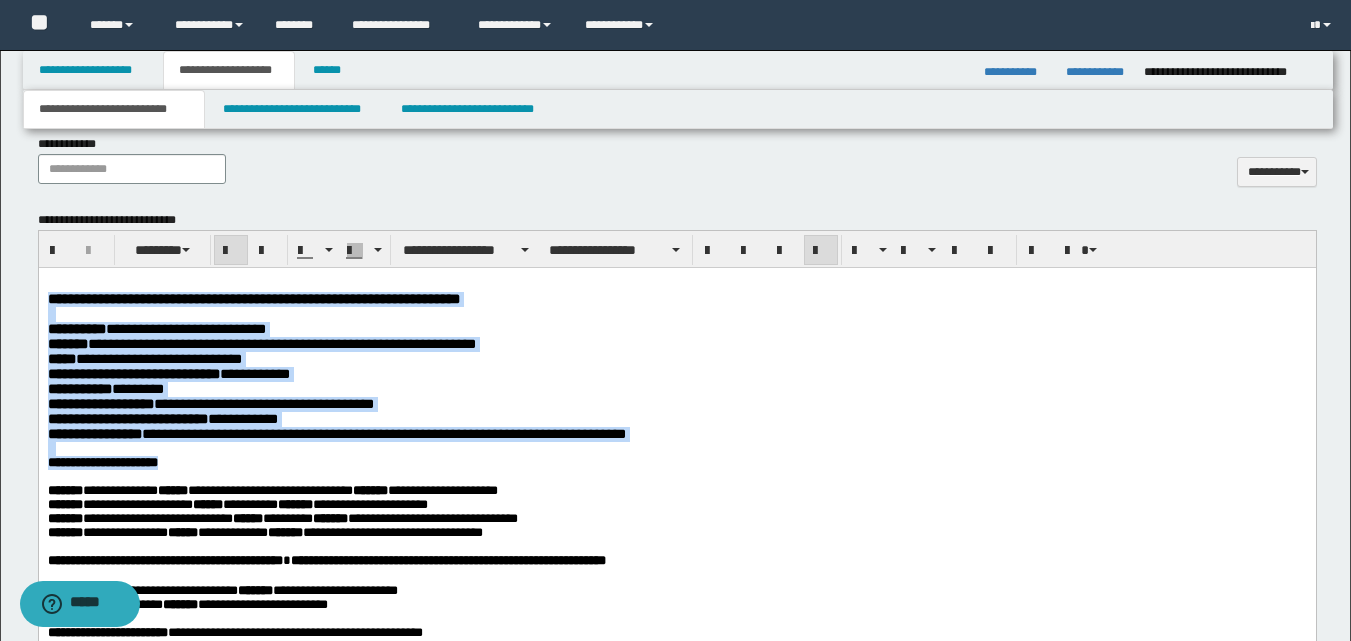 drag, startPoint x: 49, startPoint y: 295, endPoint x: 736, endPoint y: 459, distance: 706.3038 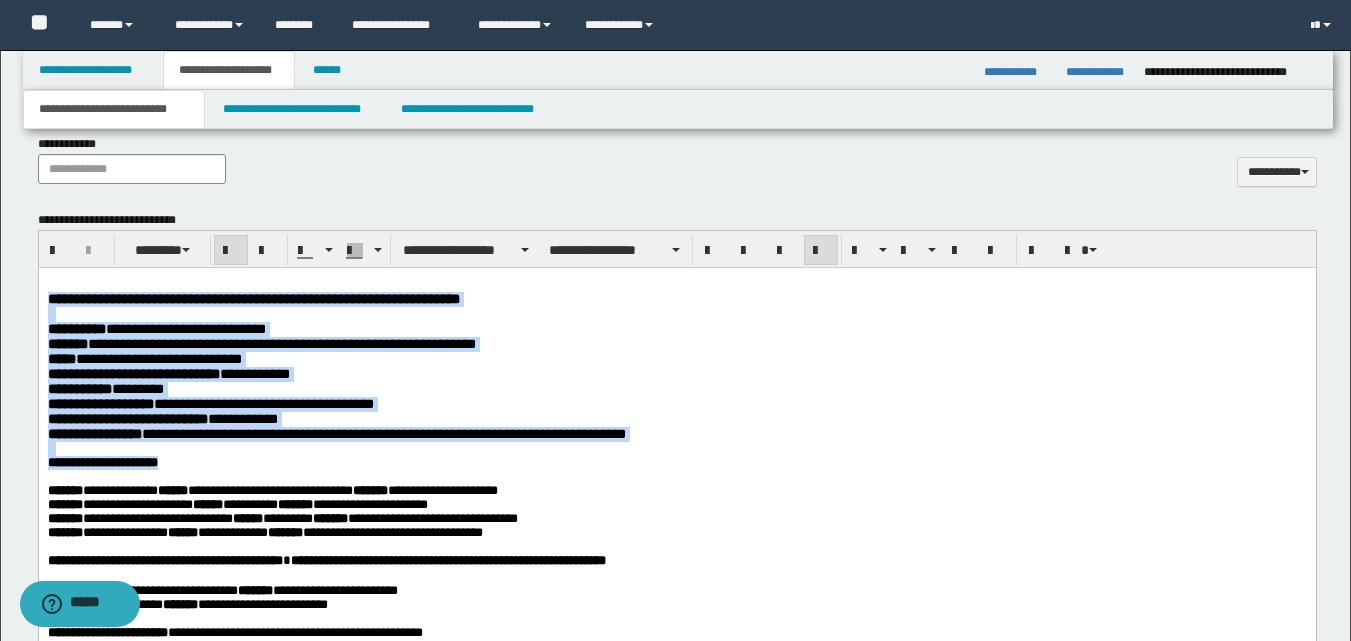 click on "**********" at bounding box center [676, 1524] 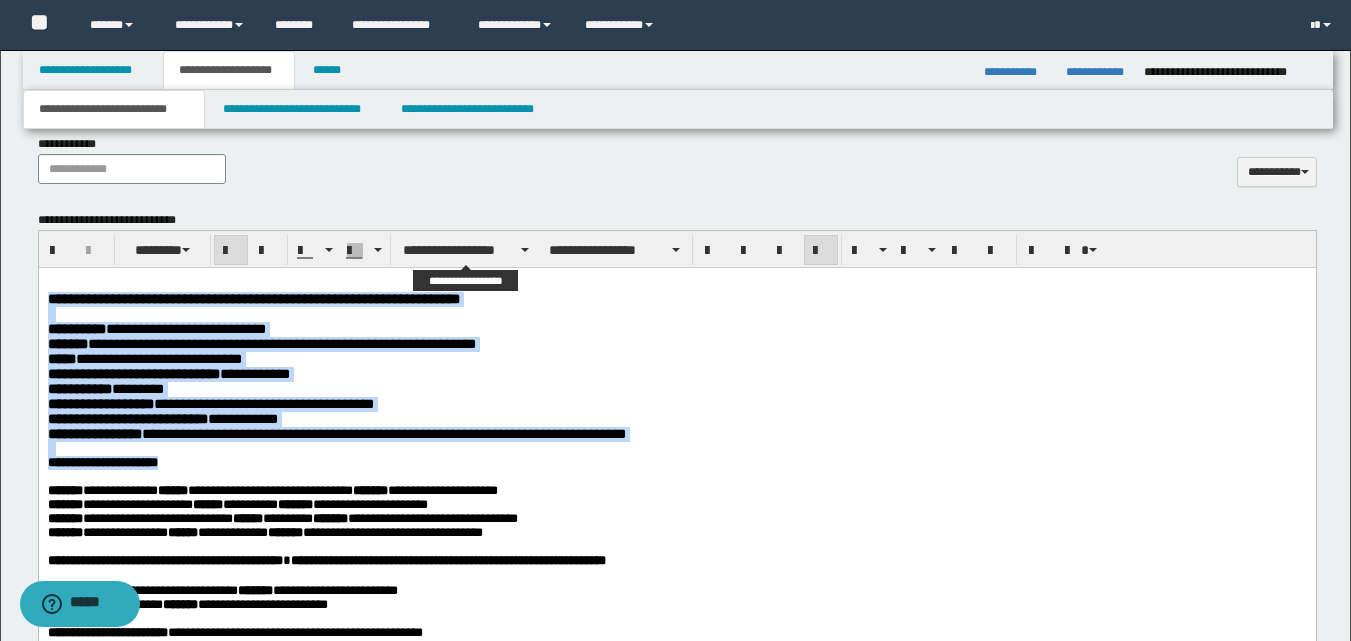 click on "**********" at bounding box center (466, 250) 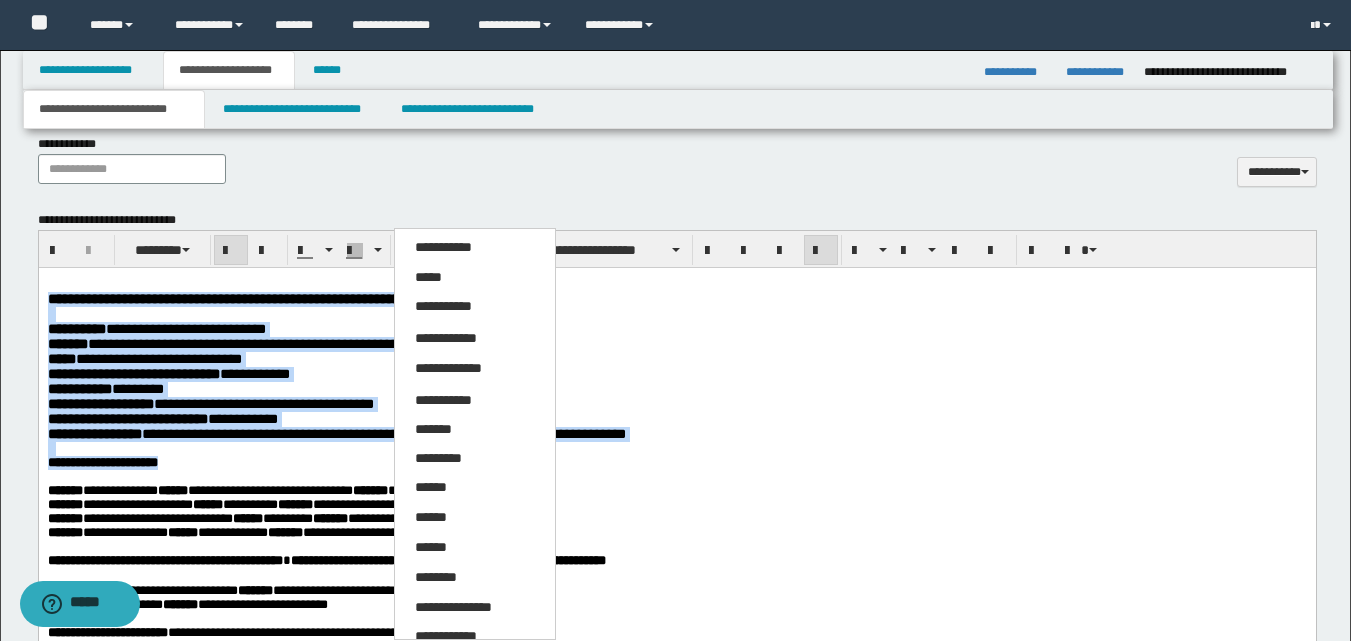click on "*****" at bounding box center [475, 278] 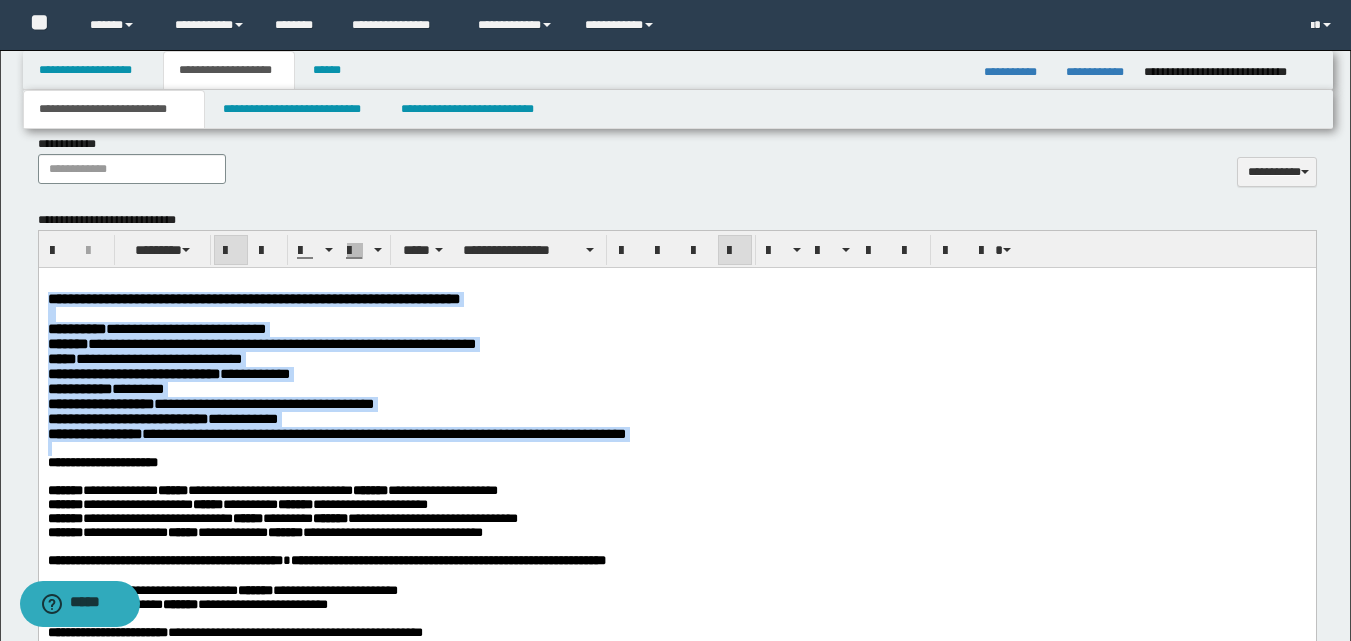 click on "**********" at bounding box center (528, 250) 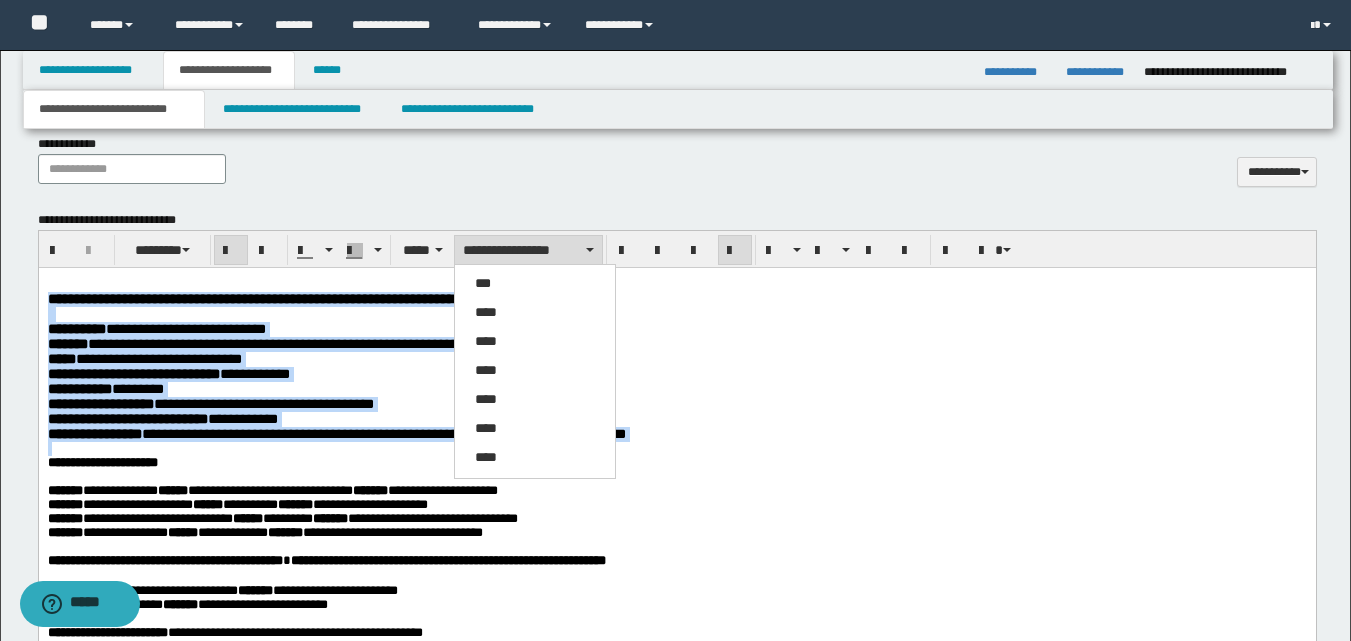 click on "***   ****   ****   ****   ****   ****   ****" at bounding box center [535, 371] 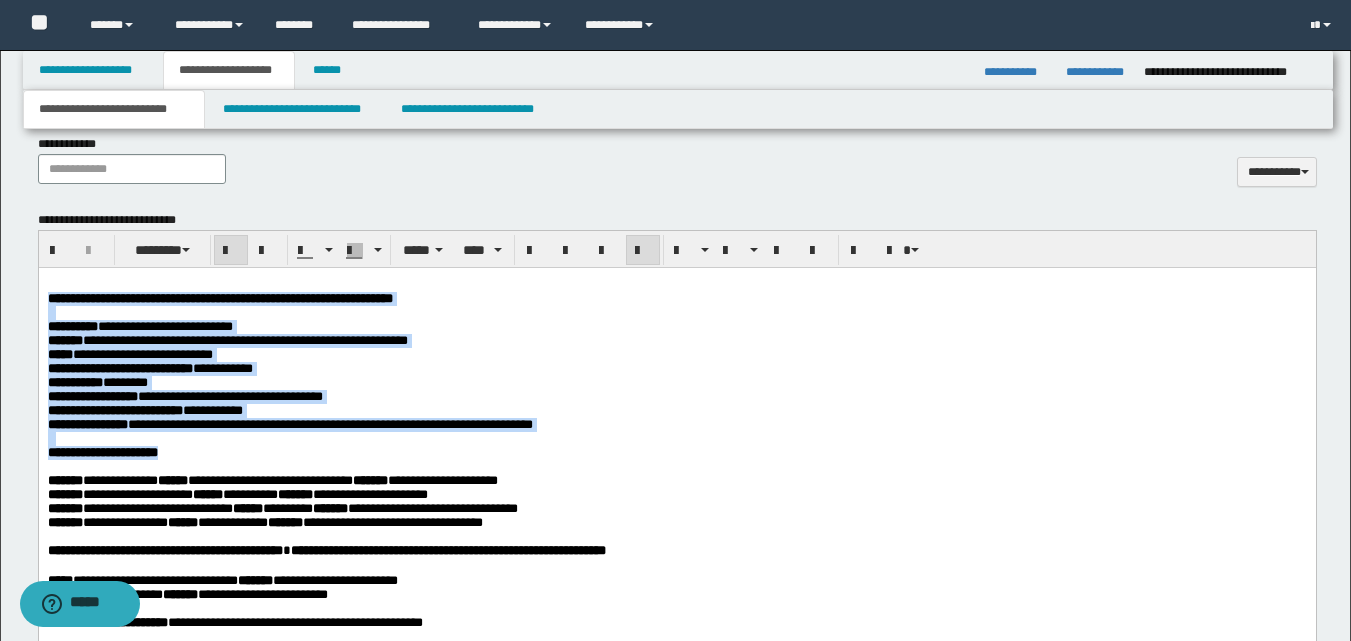 click at bounding box center (676, 313) 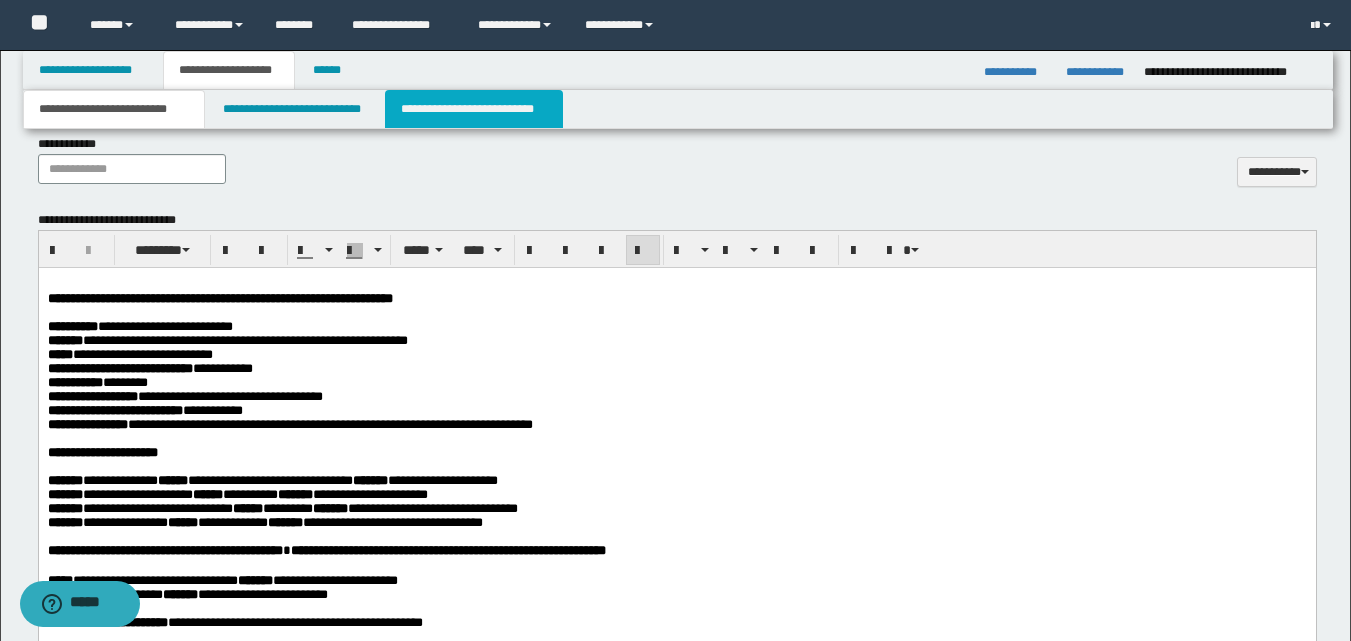 drag, startPoint x: 446, startPoint y: 107, endPoint x: 463, endPoint y: 156, distance: 51.86521 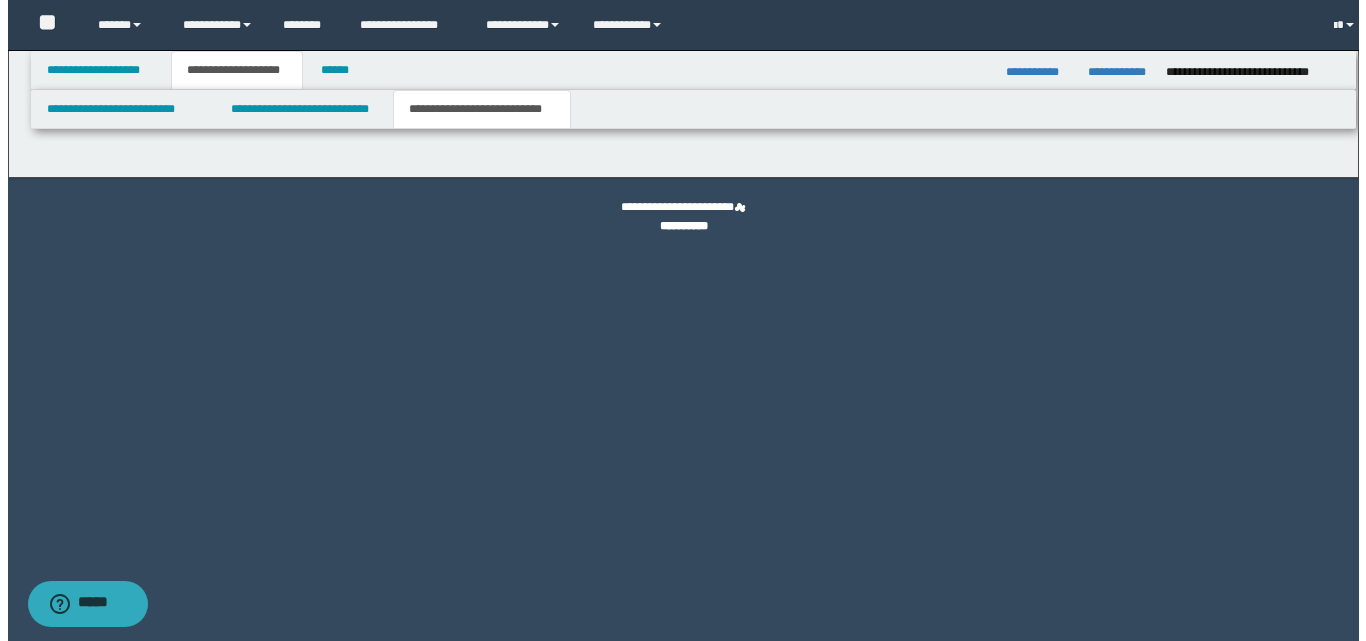 scroll, scrollTop: 0, scrollLeft: 0, axis: both 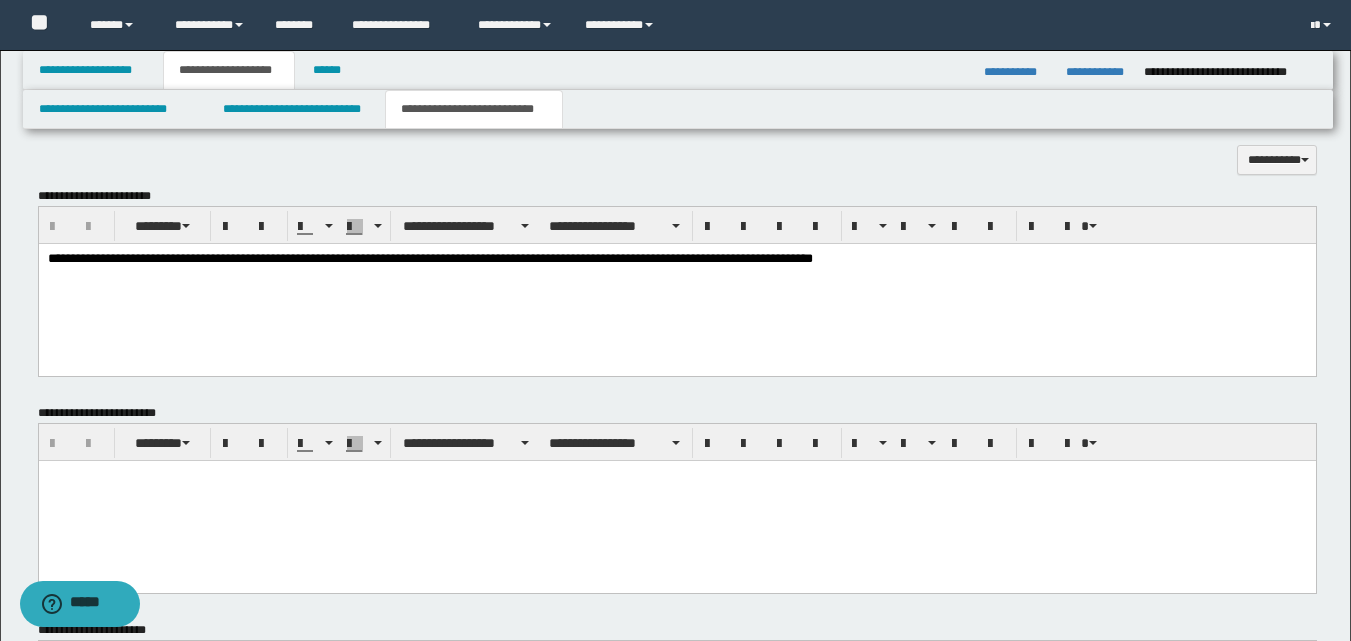 drag, startPoint x: 43, startPoint y: 257, endPoint x: 72, endPoint y: 269, distance: 31.38471 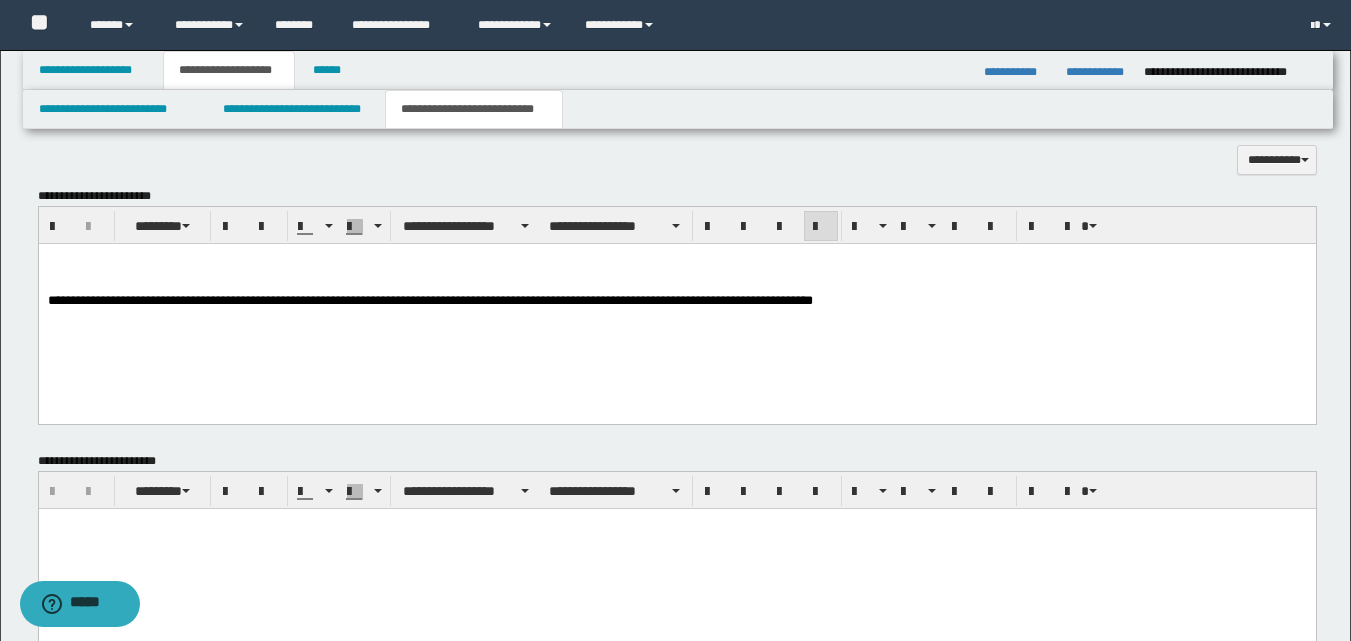 click at bounding box center (676, 259) 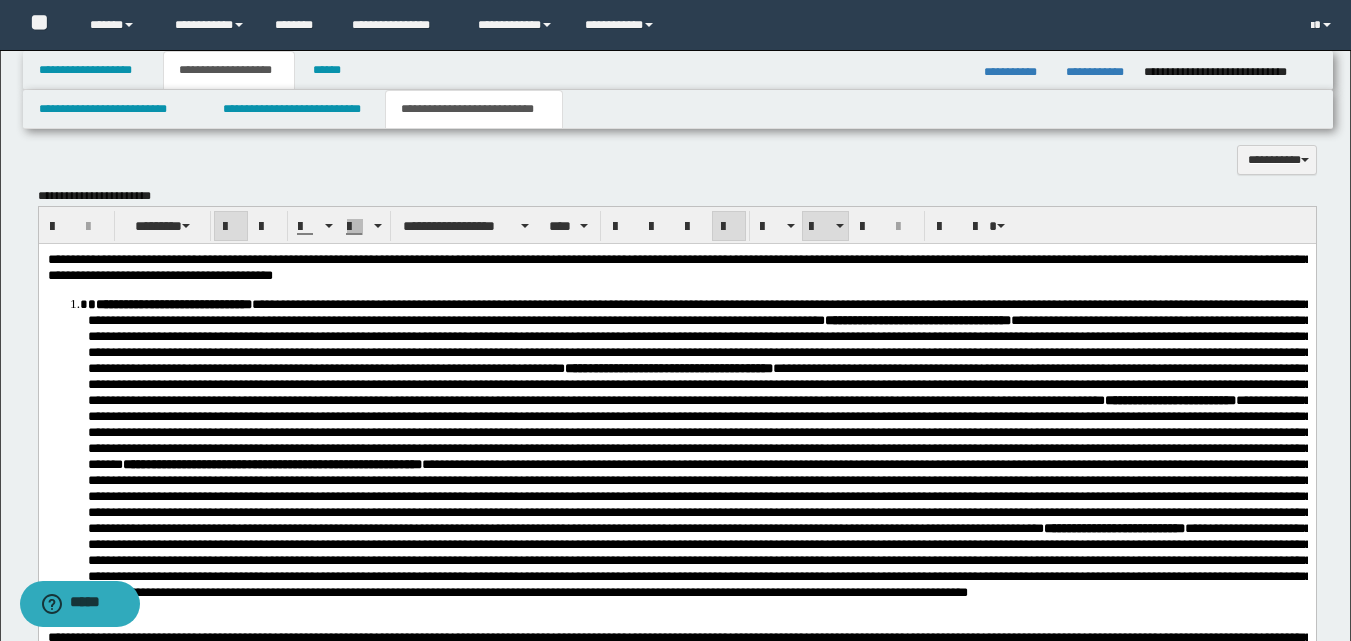click on "**********" at bounding box center (169, 304) 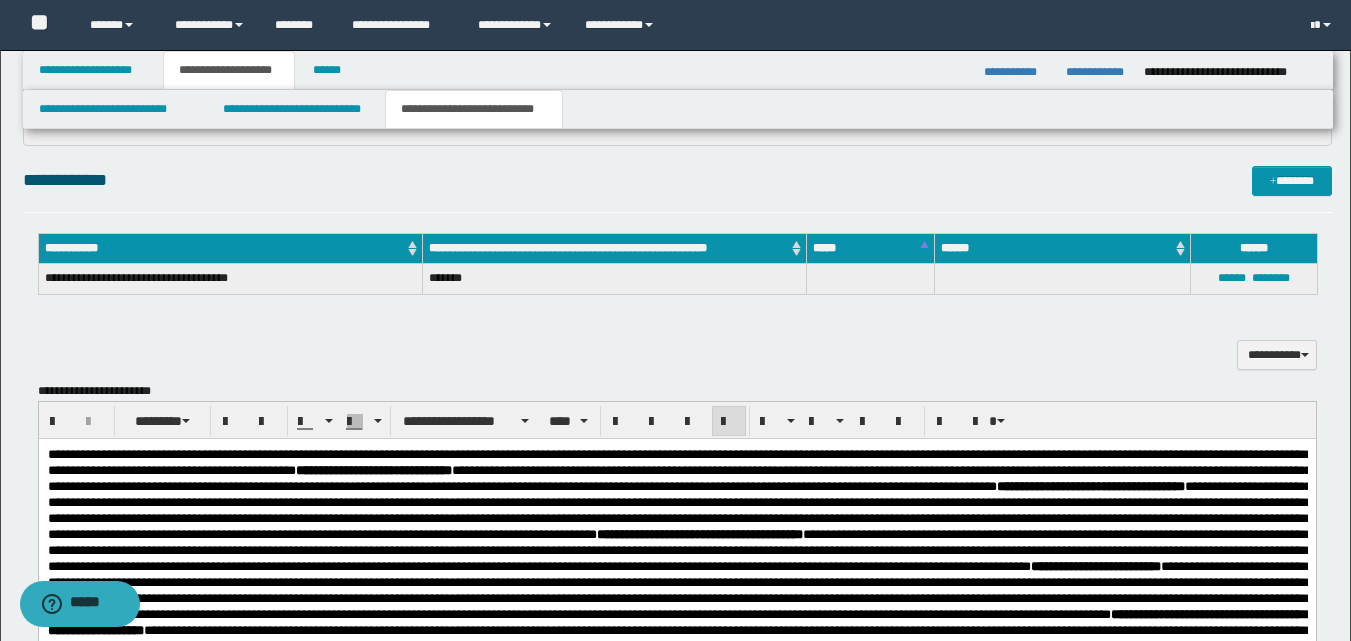 scroll, scrollTop: 400, scrollLeft: 0, axis: vertical 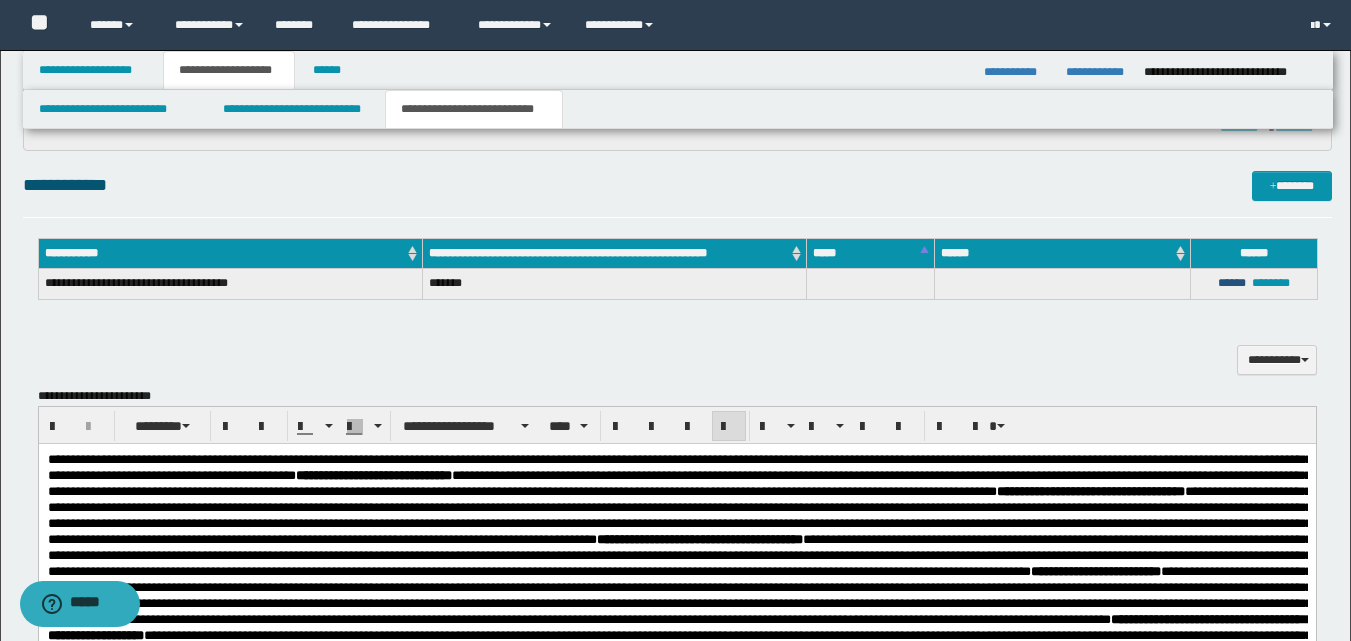 click on "******" at bounding box center [1232, 283] 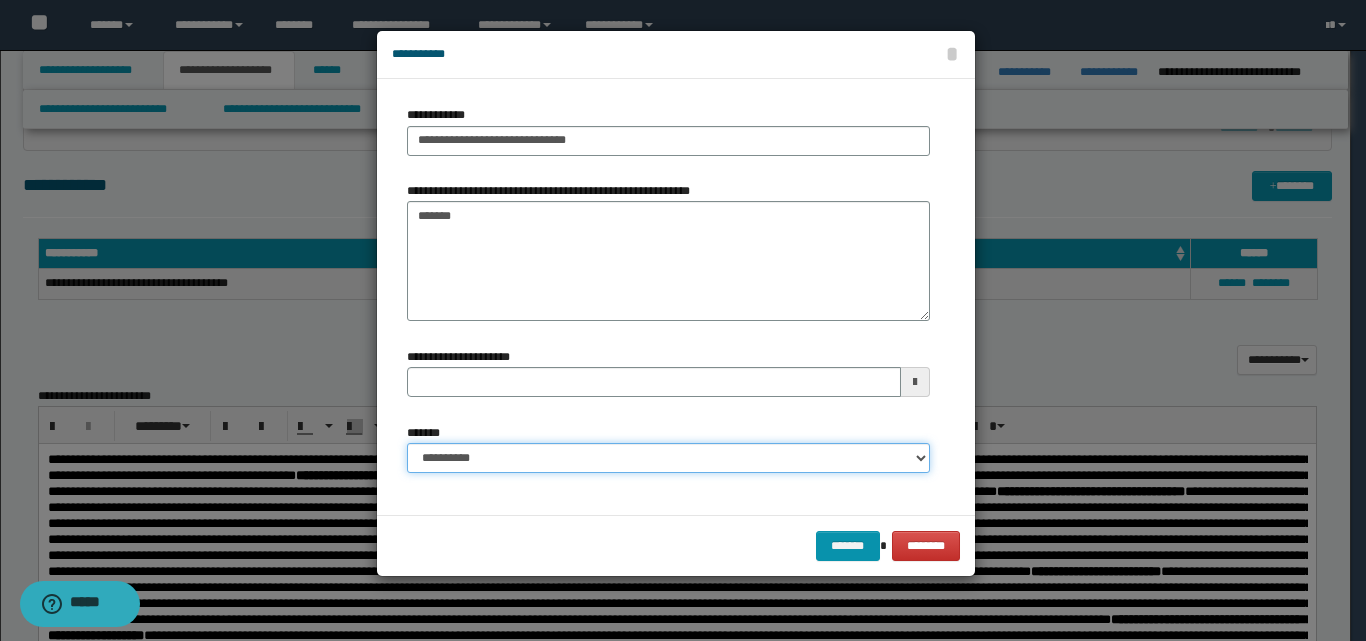 click on "**********" at bounding box center [668, 458] 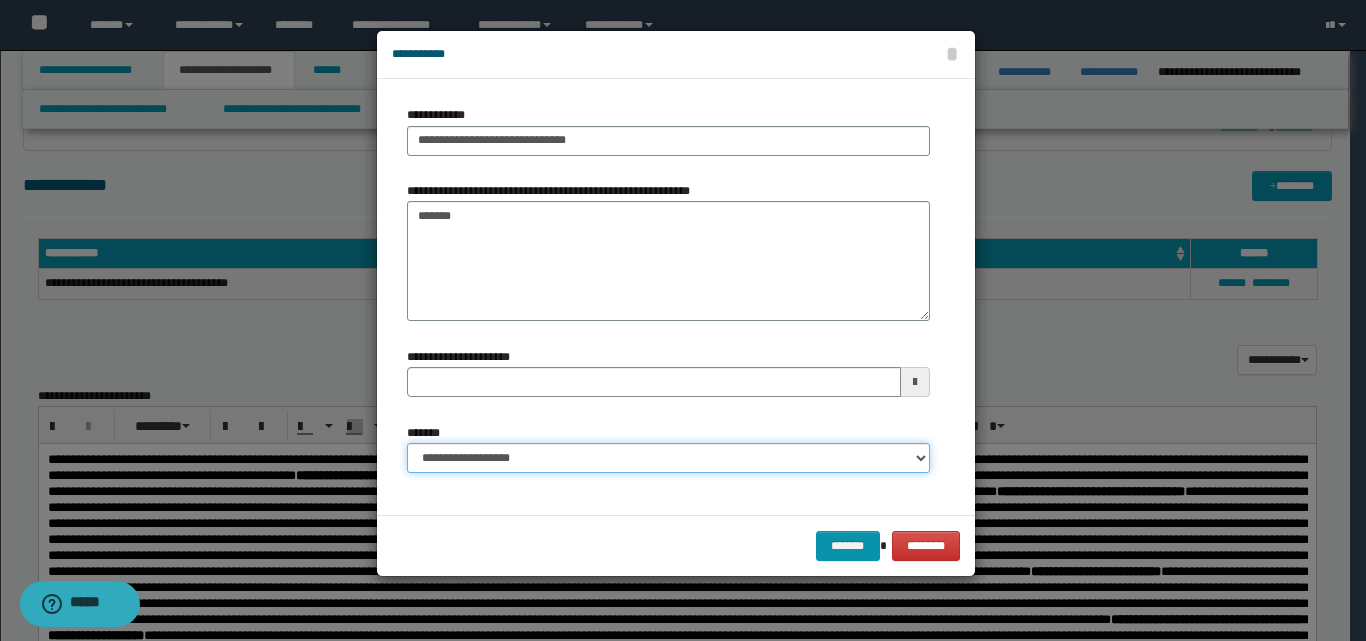 type 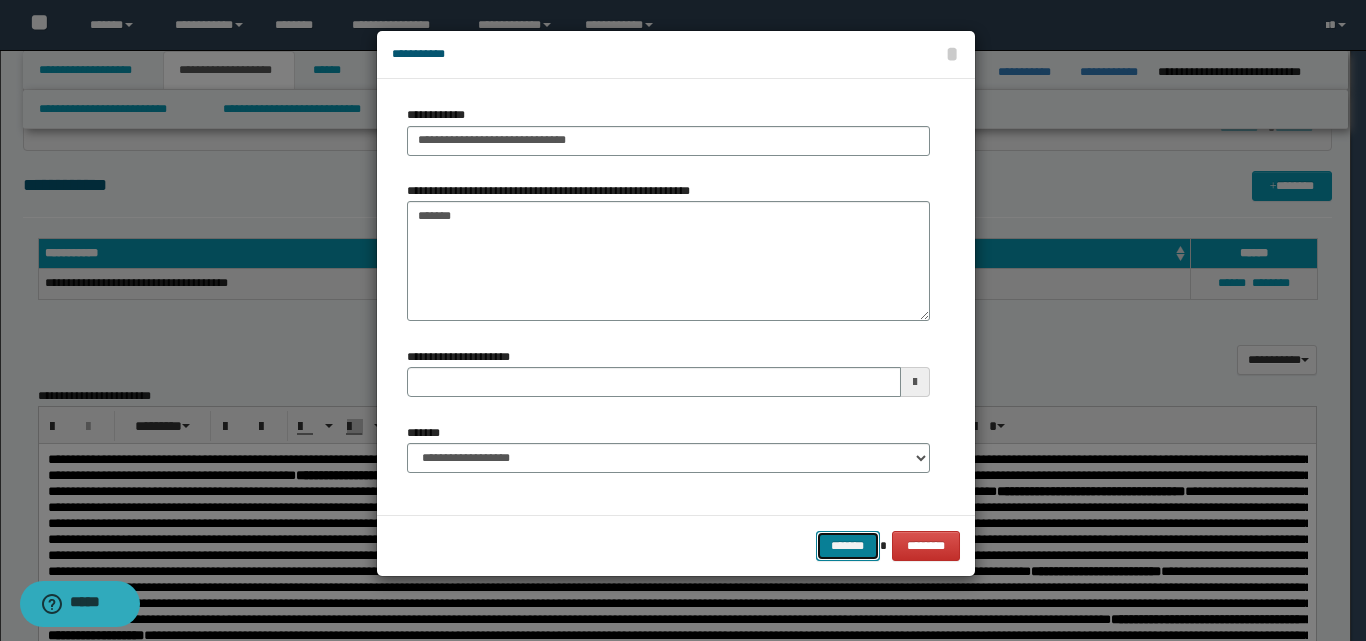 click on "*******" at bounding box center (848, 546) 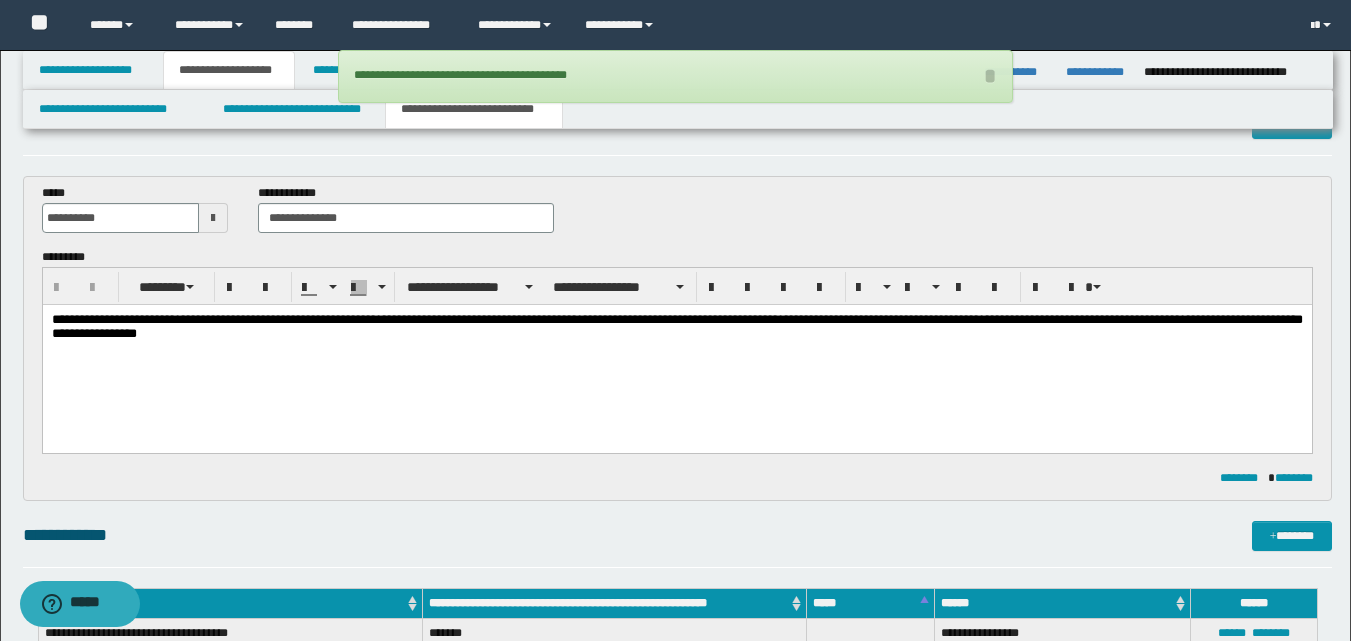 scroll, scrollTop: 0, scrollLeft: 0, axis: both 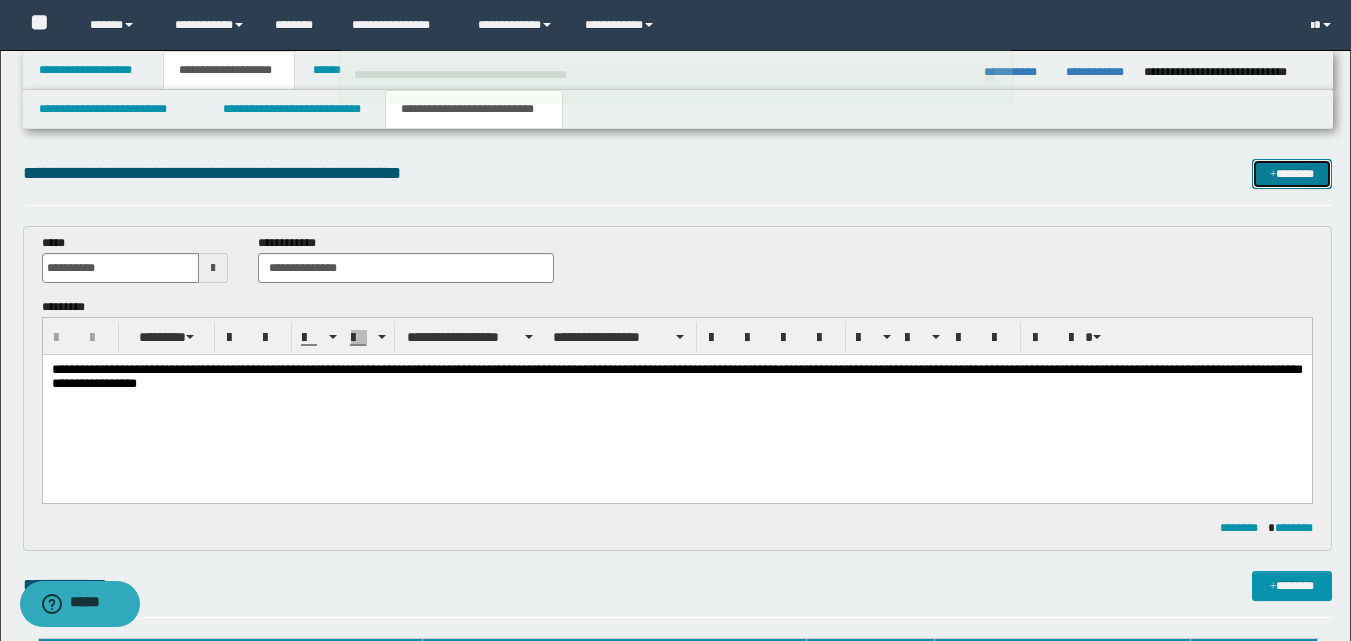 click on "*******" at bounding box center [1292, 174] 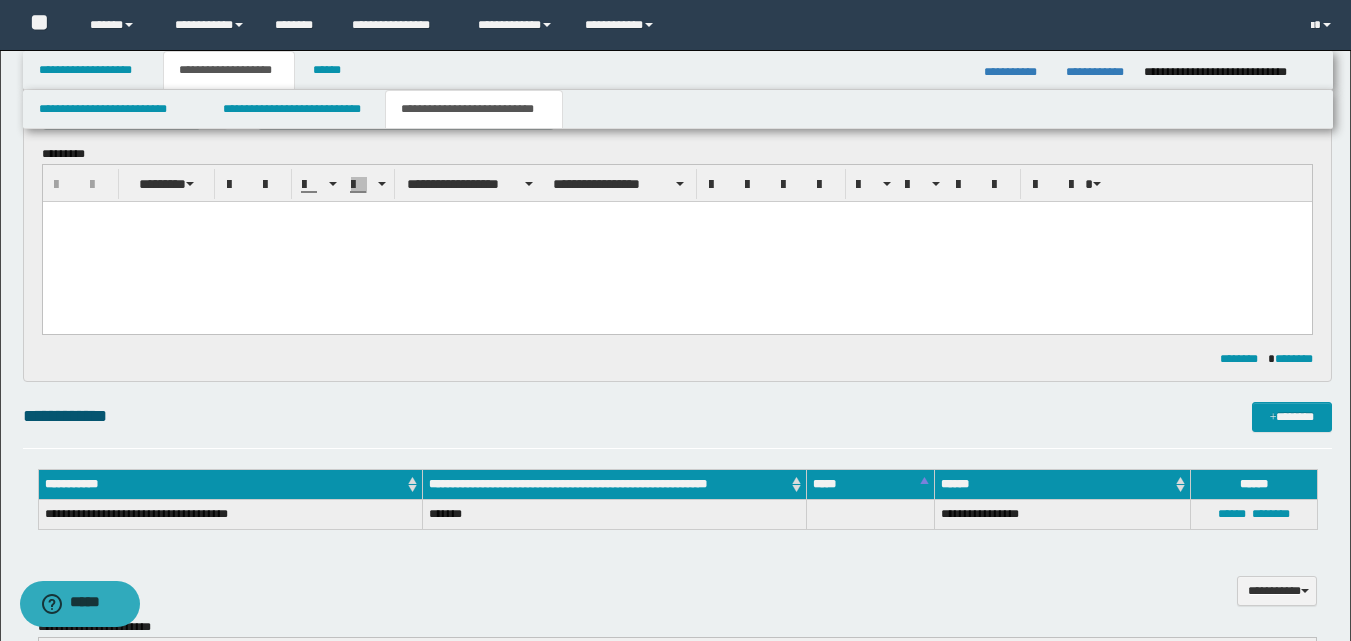 scroll, scrollTop: 0, scrollLeft: 0, axis: both 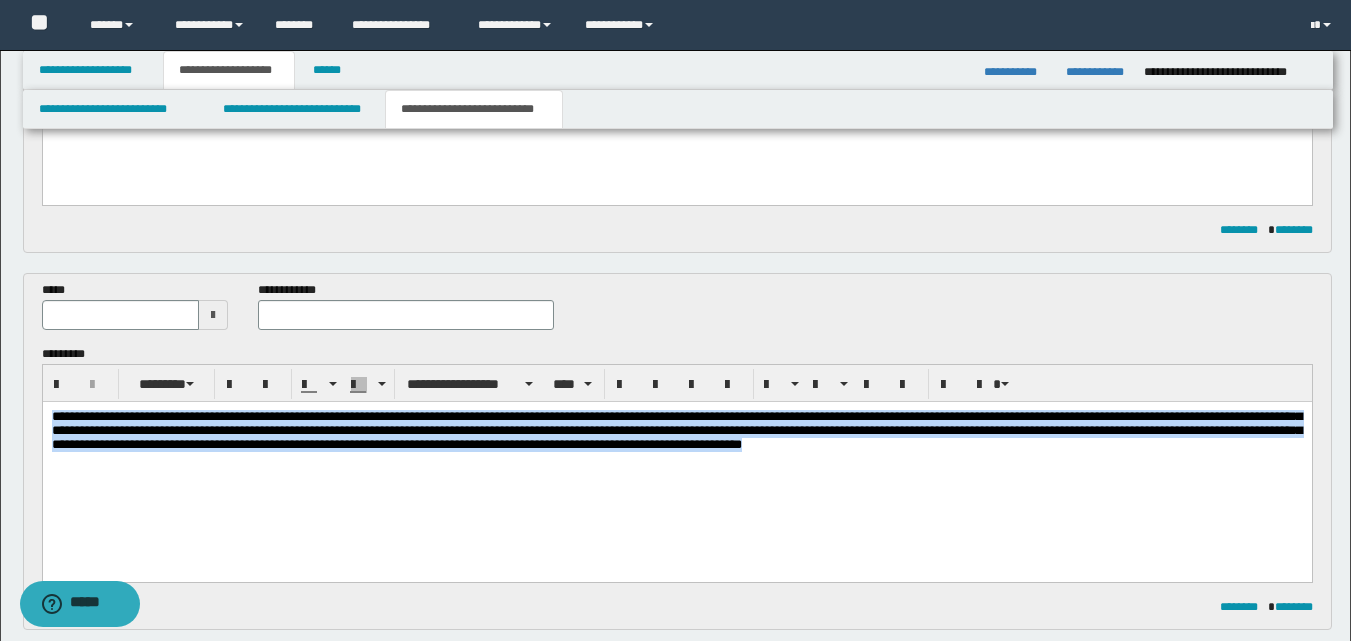 drag, startPoint x: 50, startPoint y: 413, endPoint x: 173, endPoint y: 475, distance: 137.74251 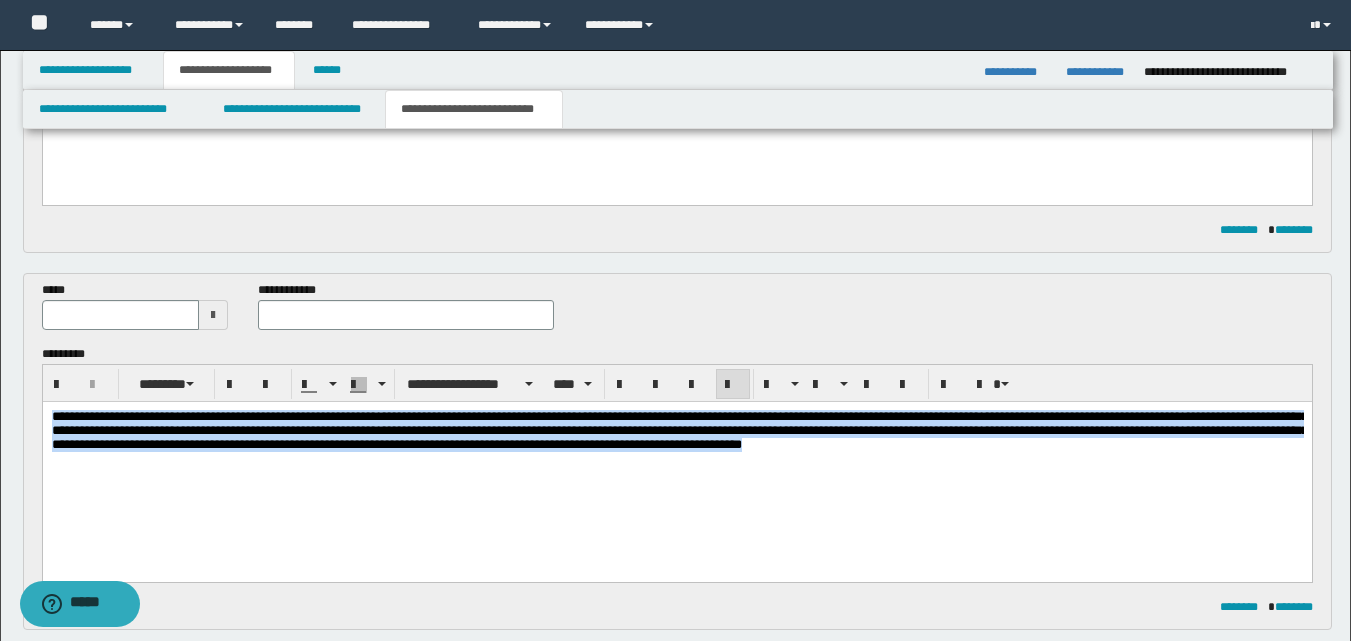 click on "**********" at bounding box center [676, 430] 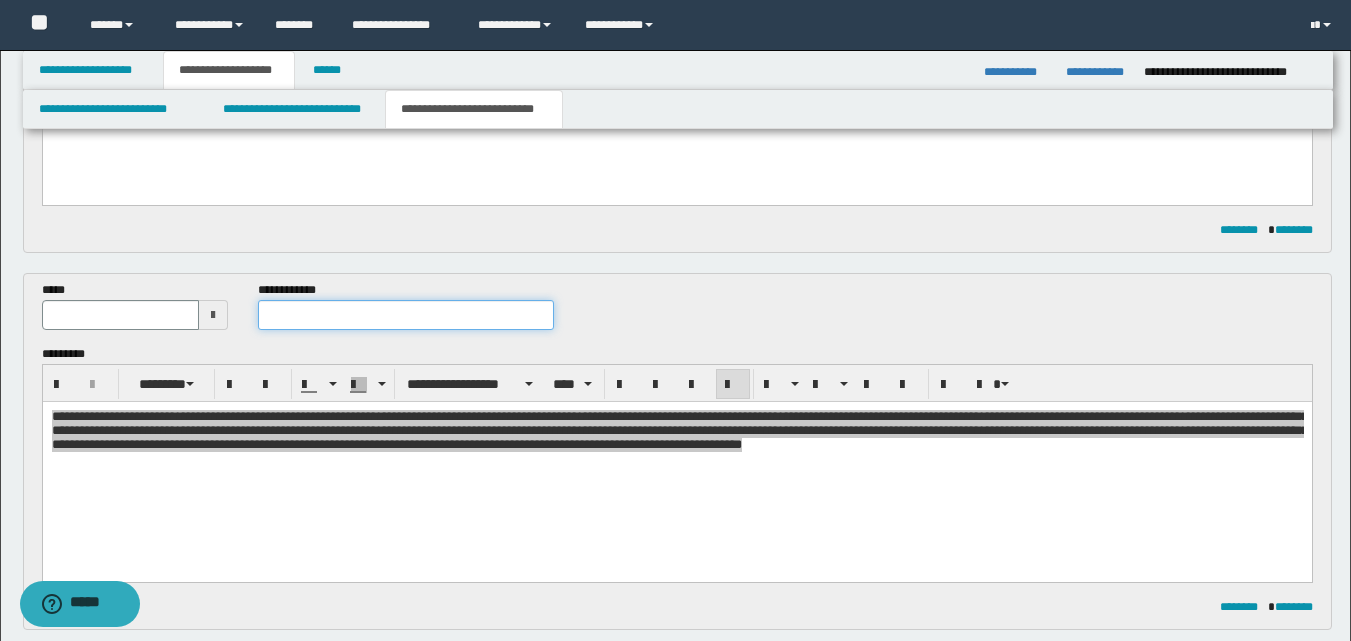 click at bounding box center [405, 315] 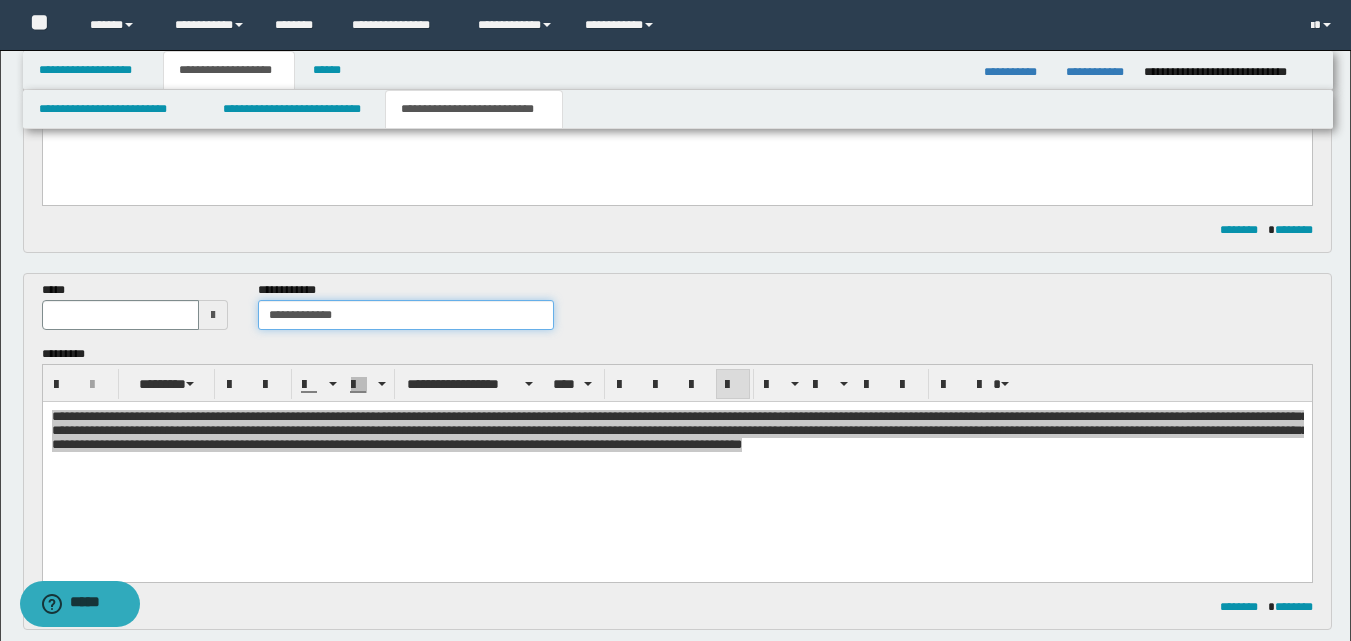 type on "**********" 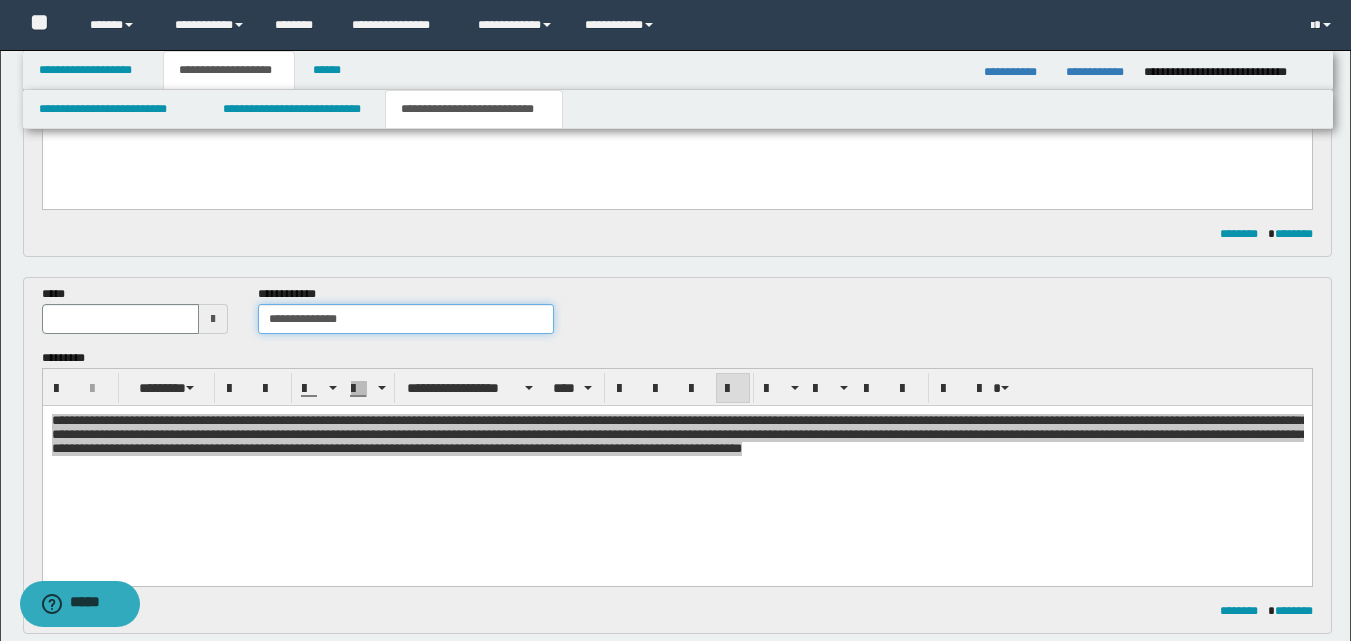 scroll, scrollTop: 298, scrollLeft: 0, axis: vertical 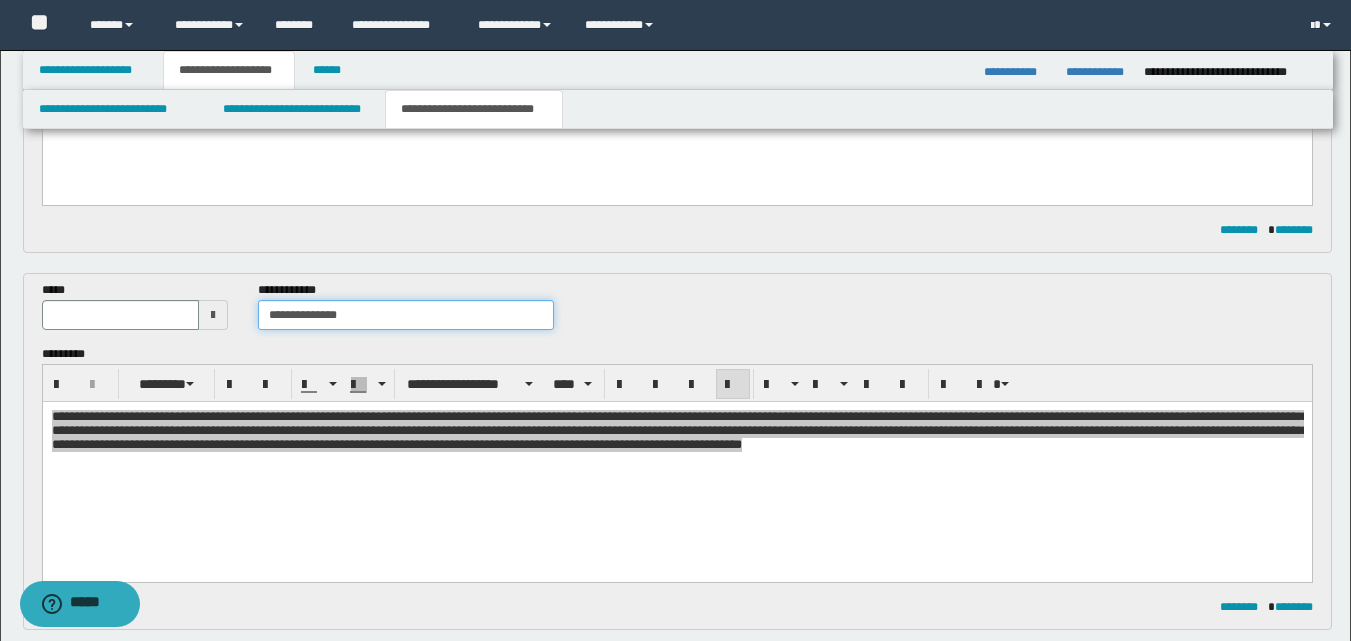 type 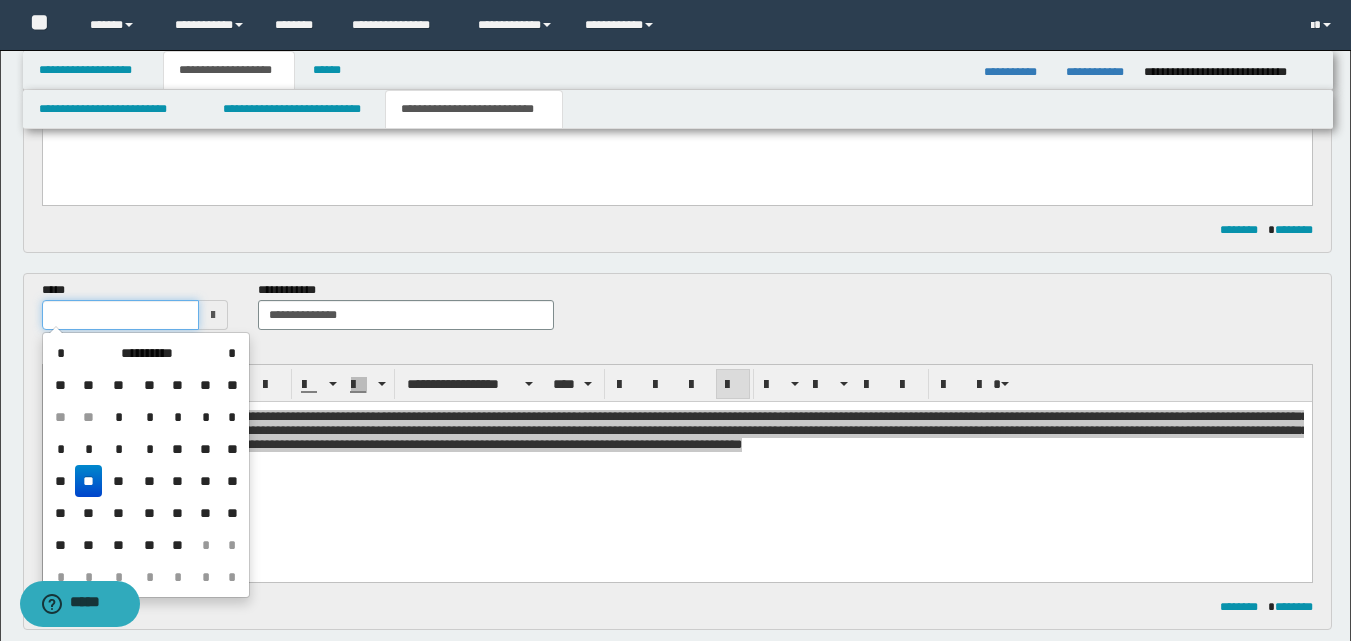 click at bounding box center [121, 315] 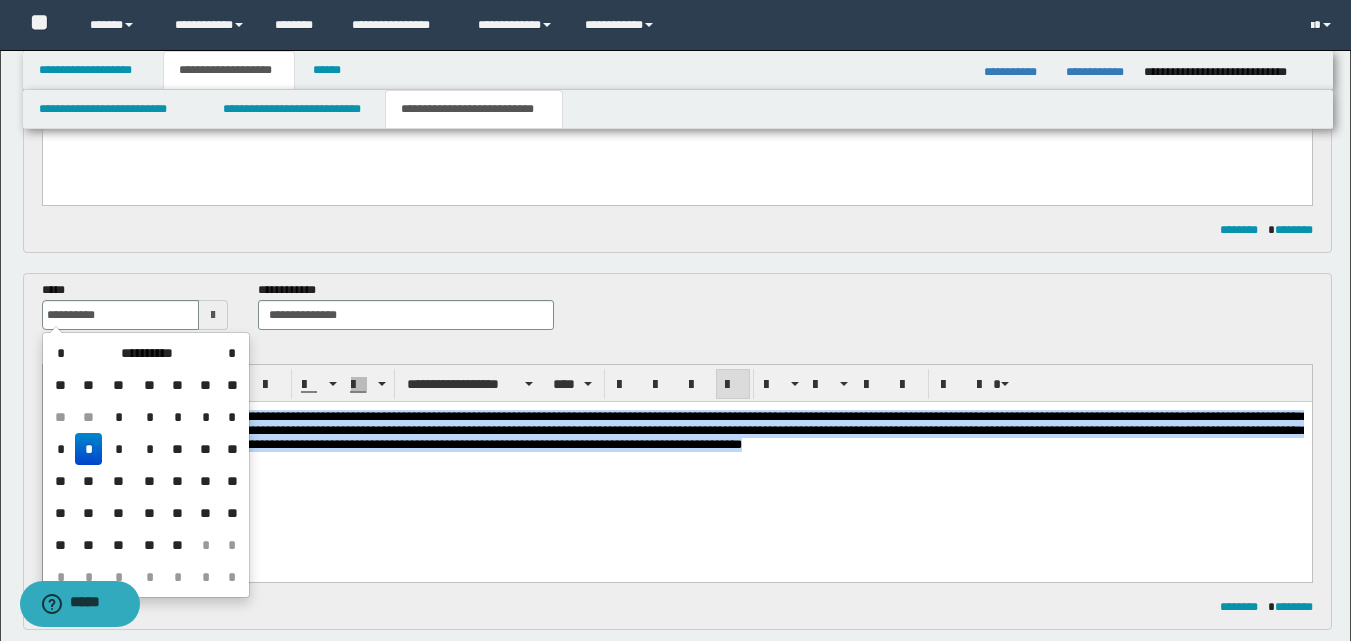 click on "**********" at bounding box center [679, 429] 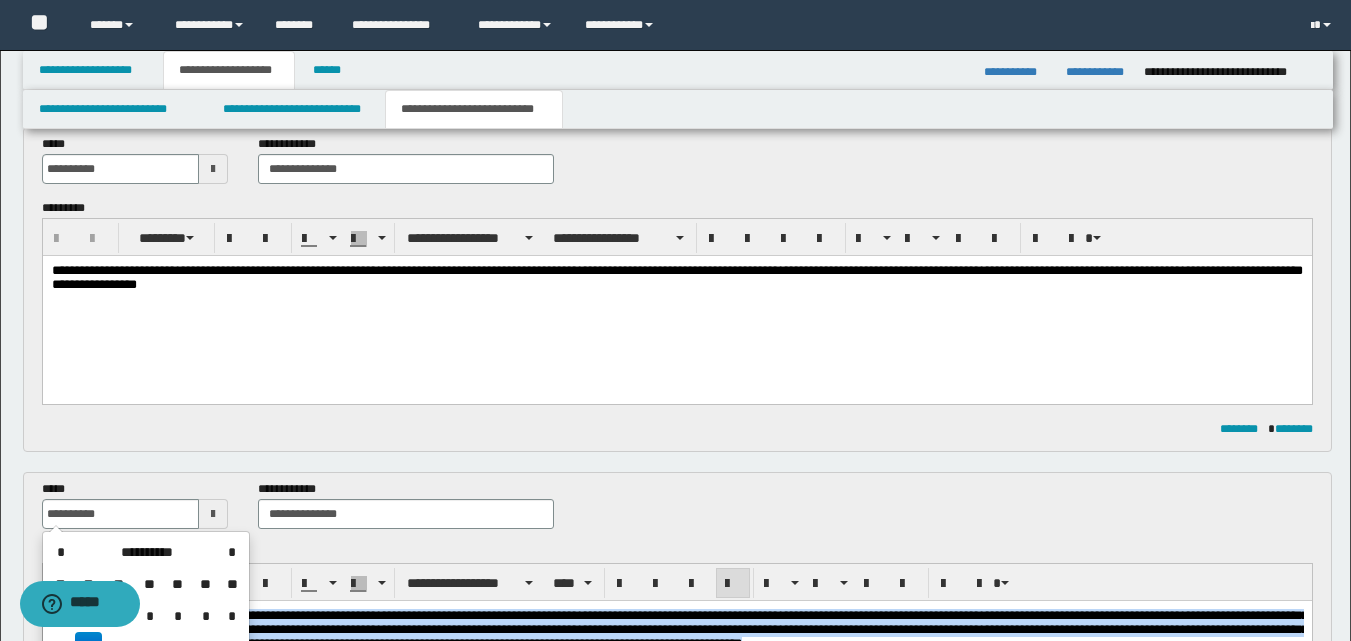 scroll, scrollTop: 100, scrollLeft: 0, axis: vertical 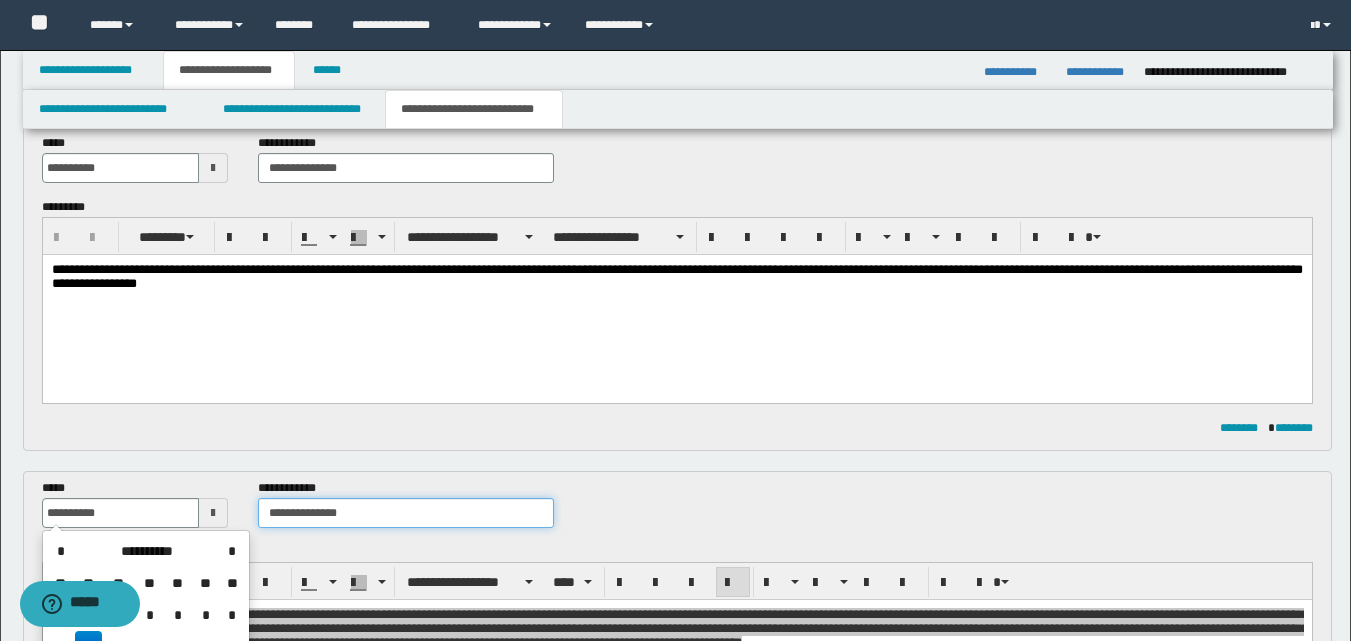 type on "**********" 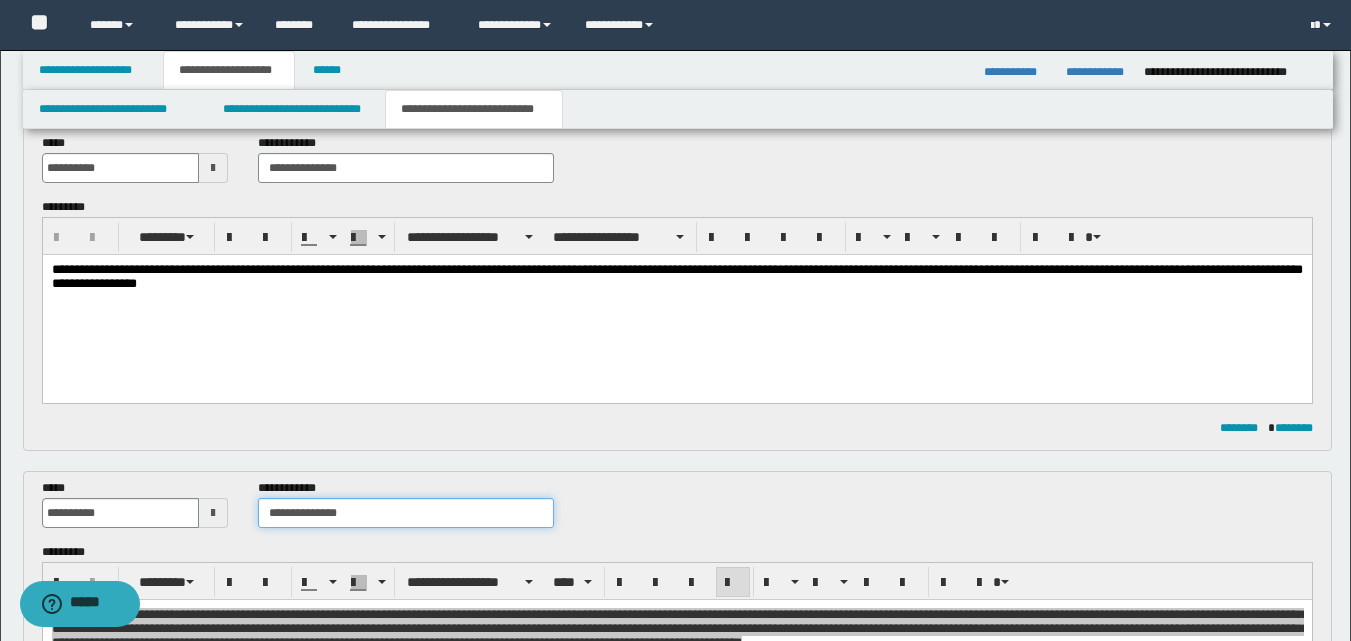 click on "**********" at bounding box center [405, 513] 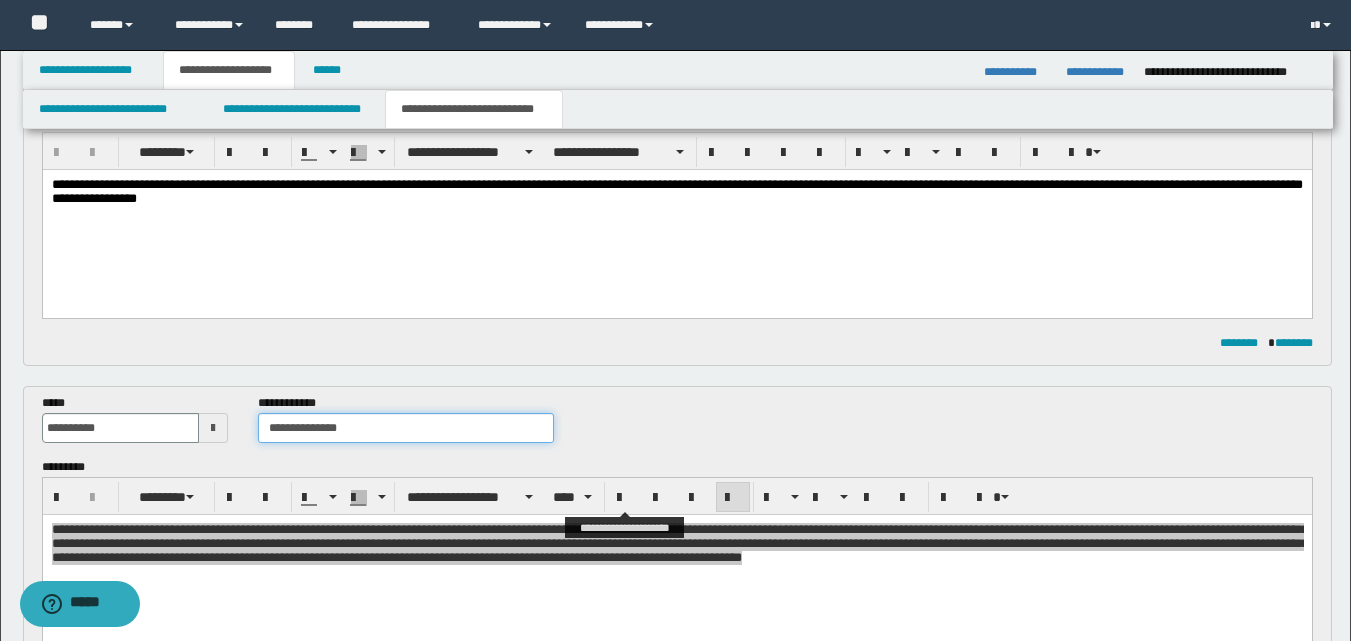 scroll, scrollTop: 300, scrollLeft: 0, axis: vertical 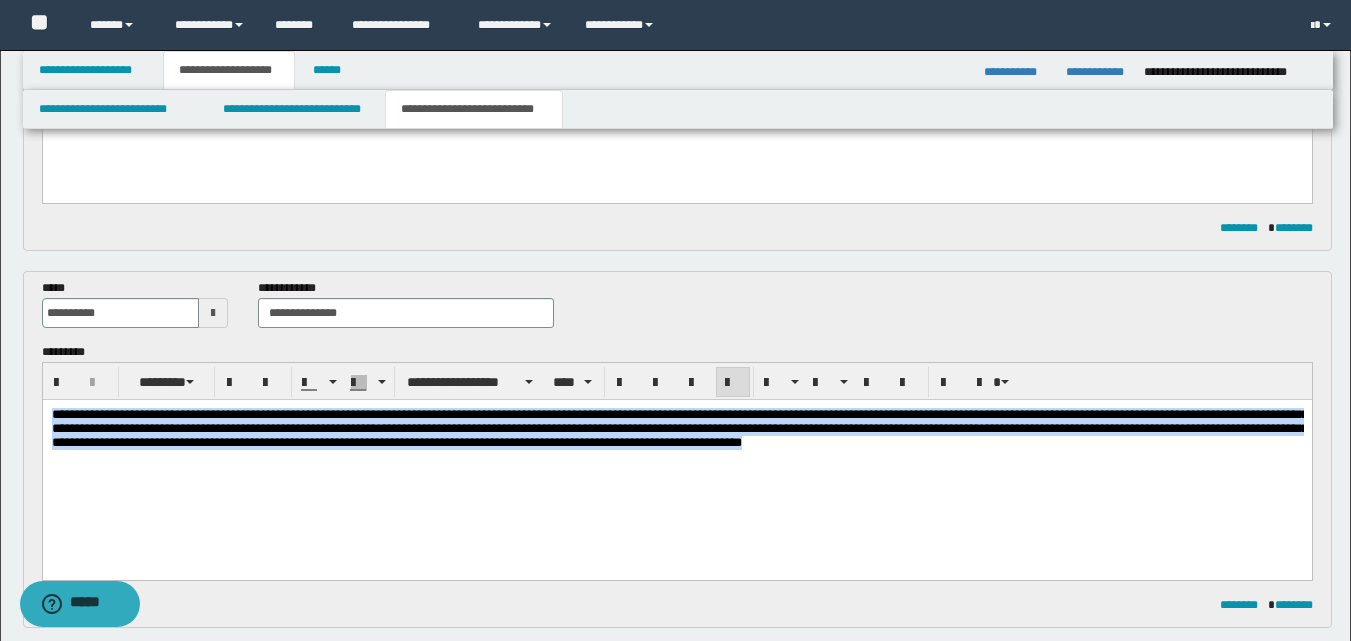 click on "**********" at bounding box center (679, 427) 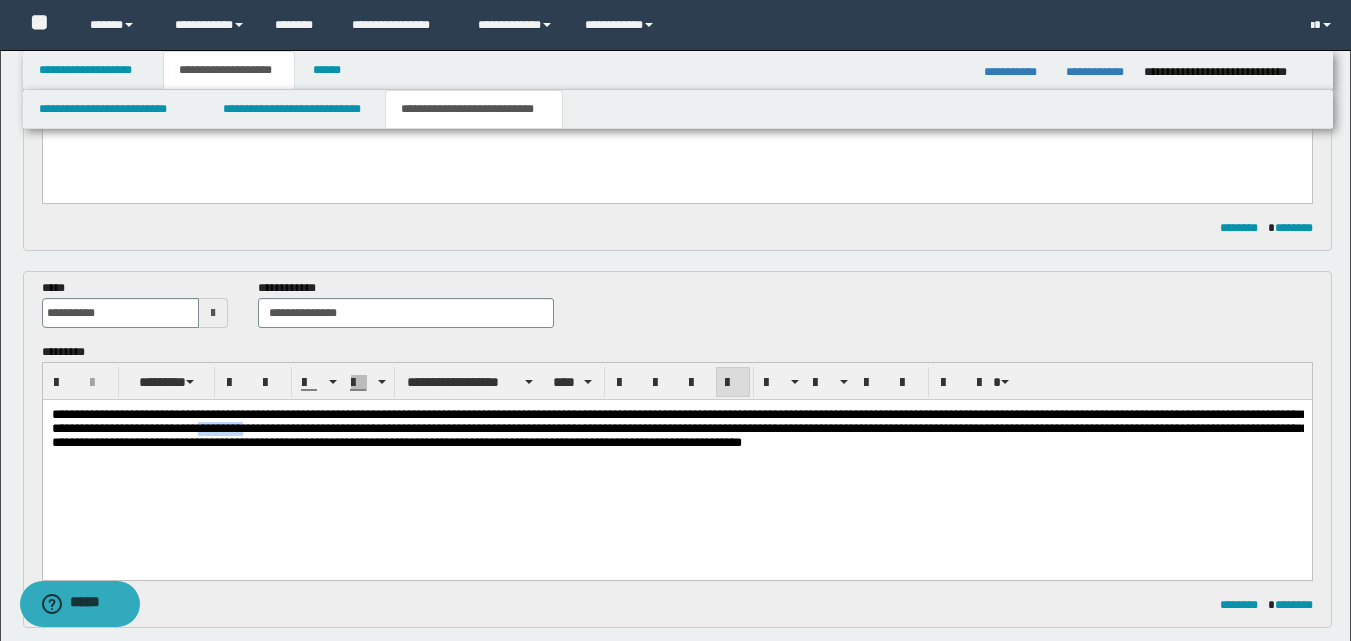click on "**********" at bounding box center (679, 427) 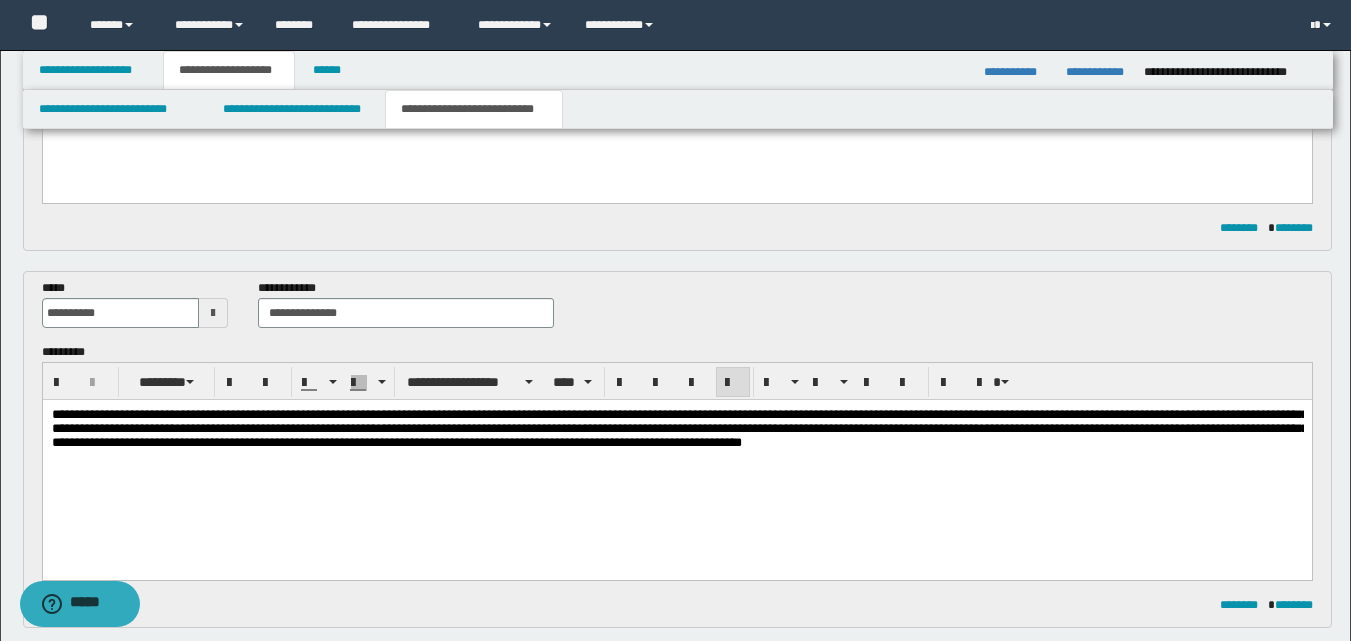 click on "**********" at bounding box center (676, 453) 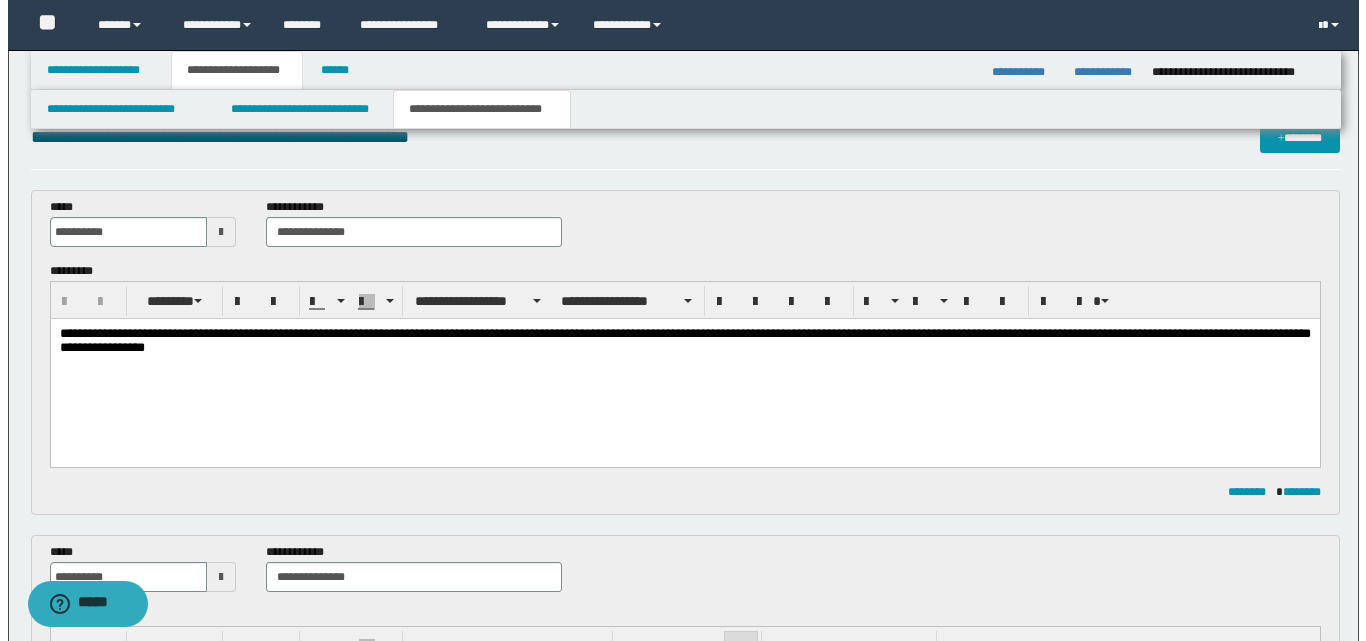 scroll, scrollTop: 0, scrollLeft: 0, axis: both 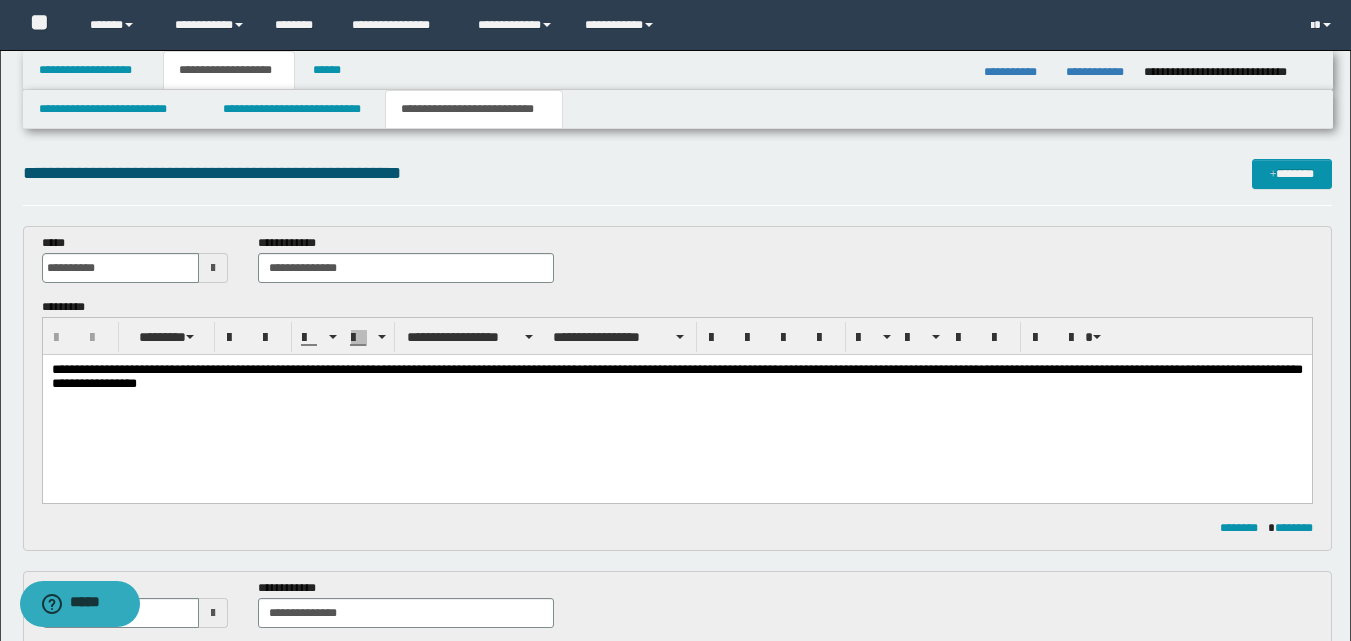 click on "******" at bounding box center (331, 70) 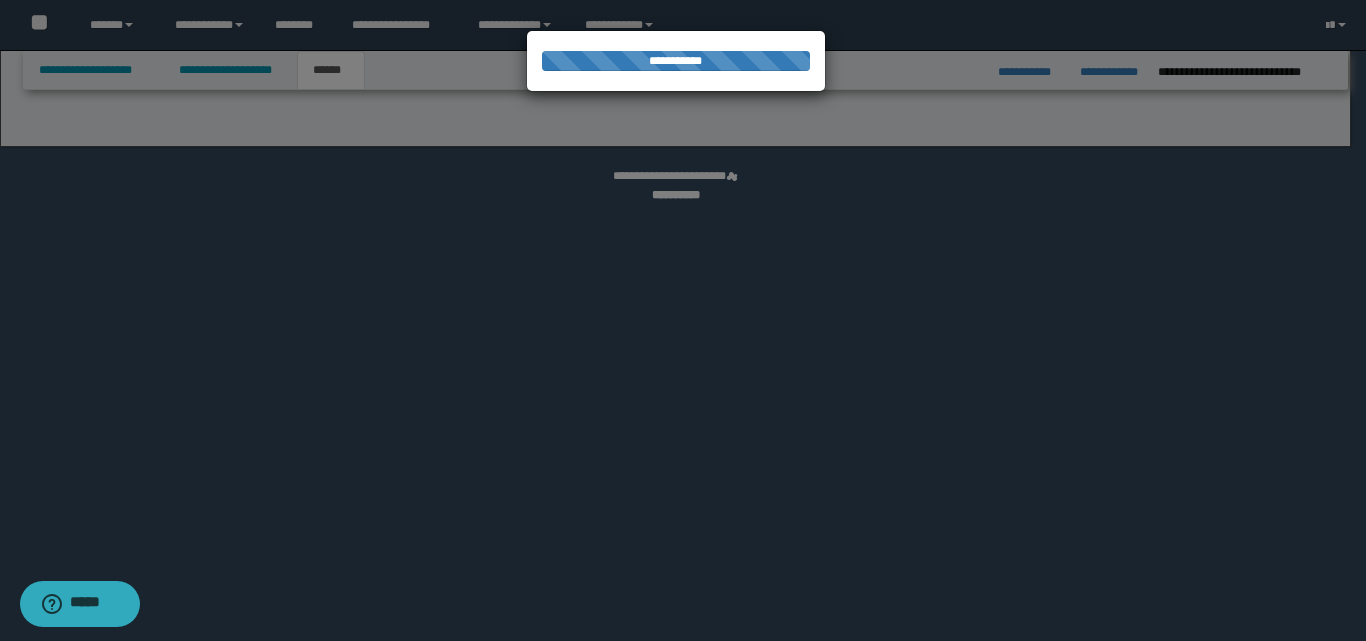 select on "*" 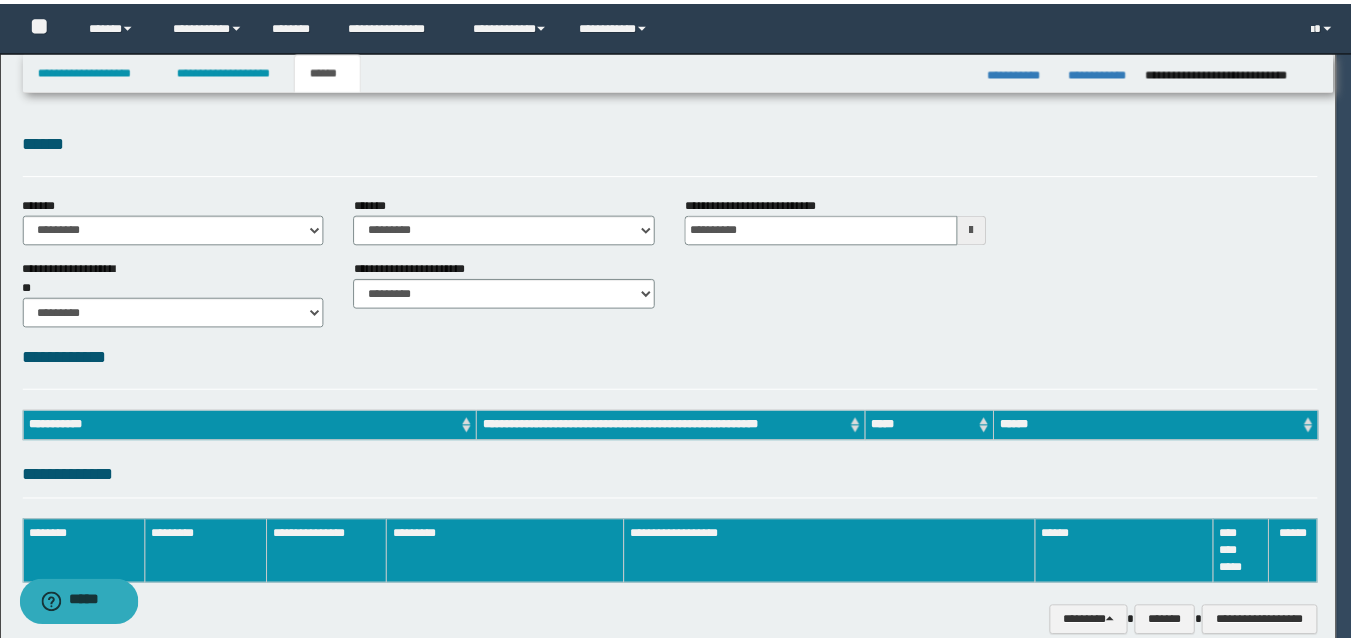 scroll, scrollTop: 0, scrollLeft: 0, axis: both 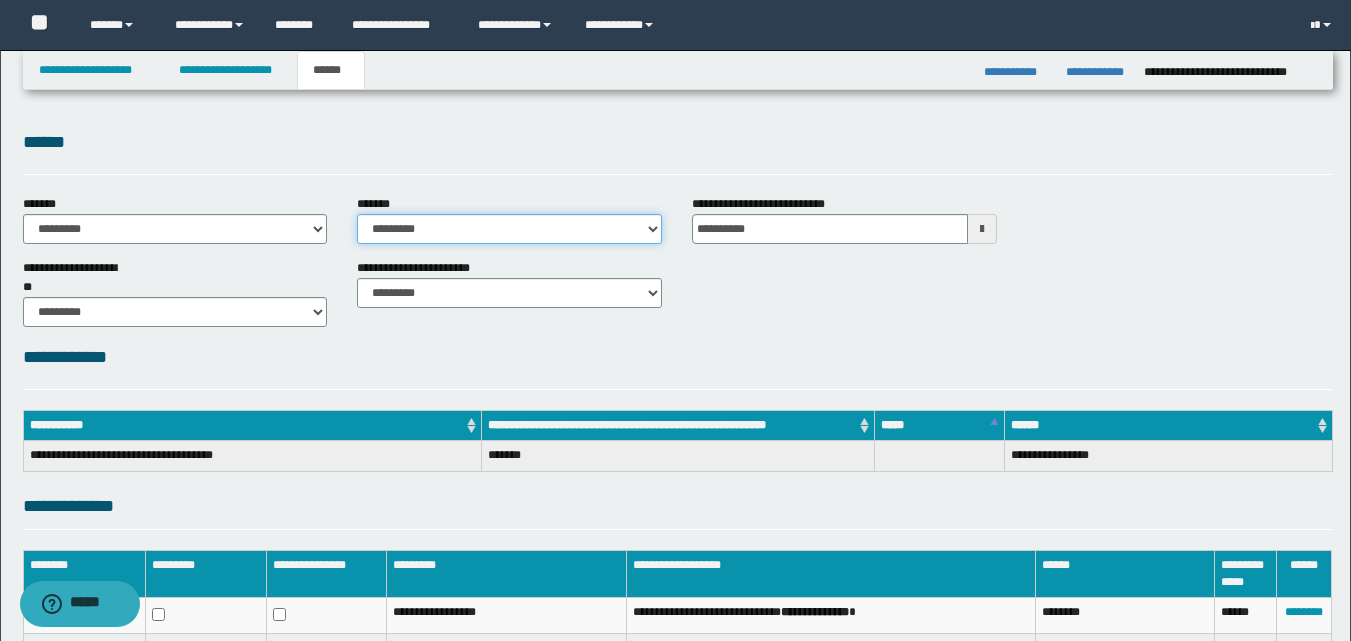 click on "**********" at bounding box center [509, 229] 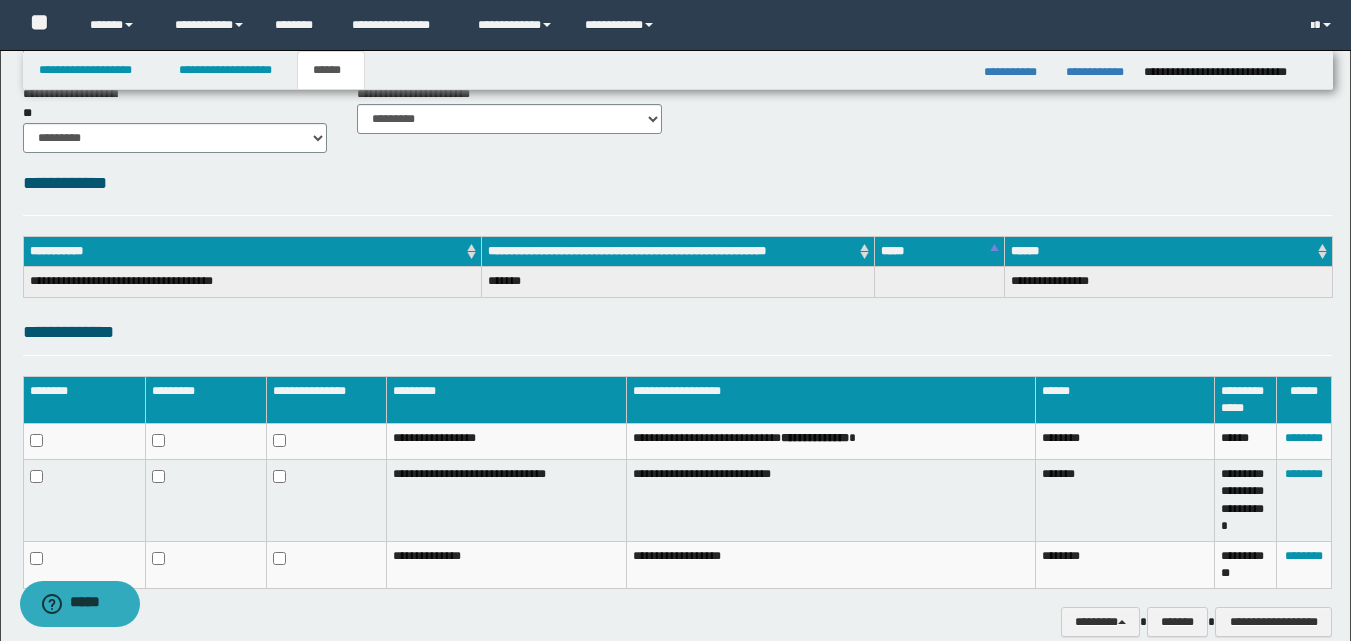 scroll, scrollTop: 0, scrollLeft: 0, axis: both 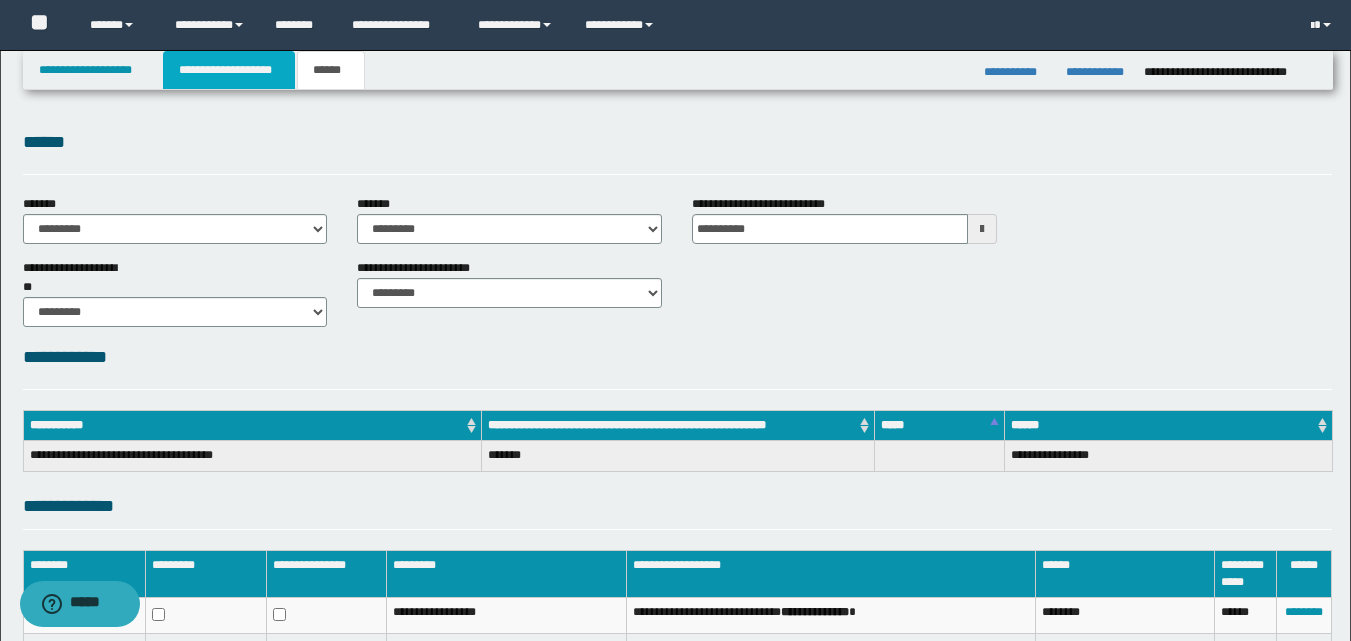 click on "**********" at bounding box center [229, 70] 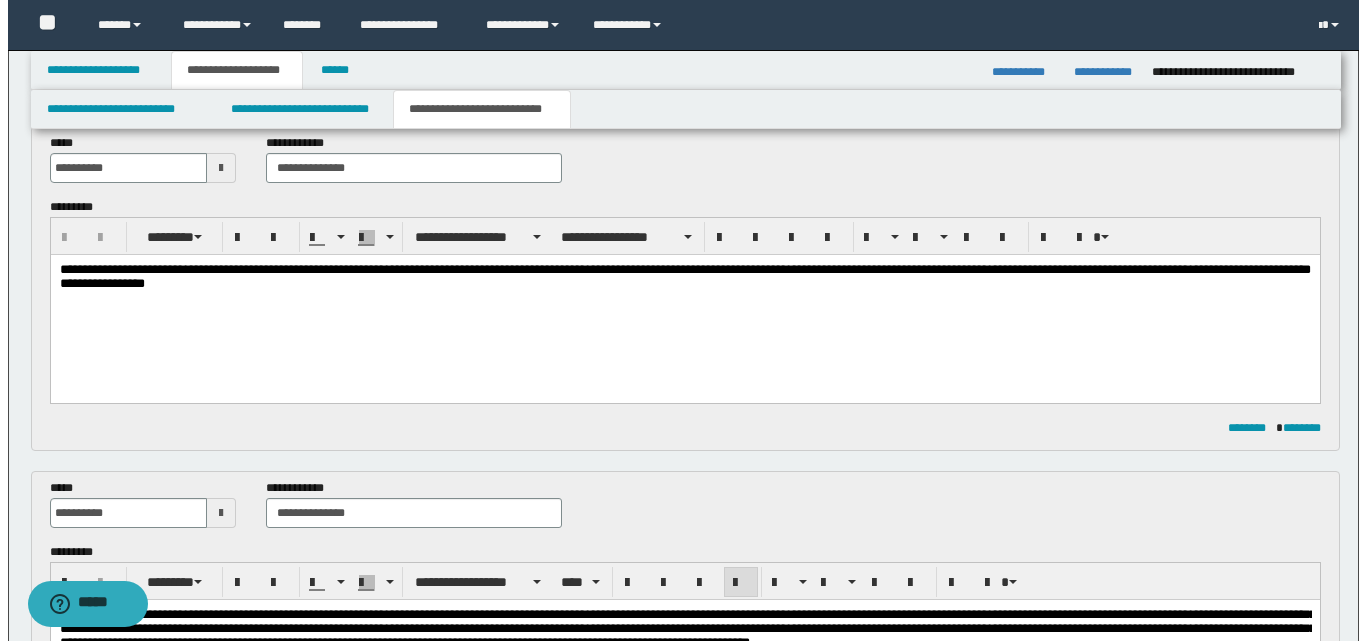 scroll, scrollTop: 0, scrollLeft: 0, axis: both 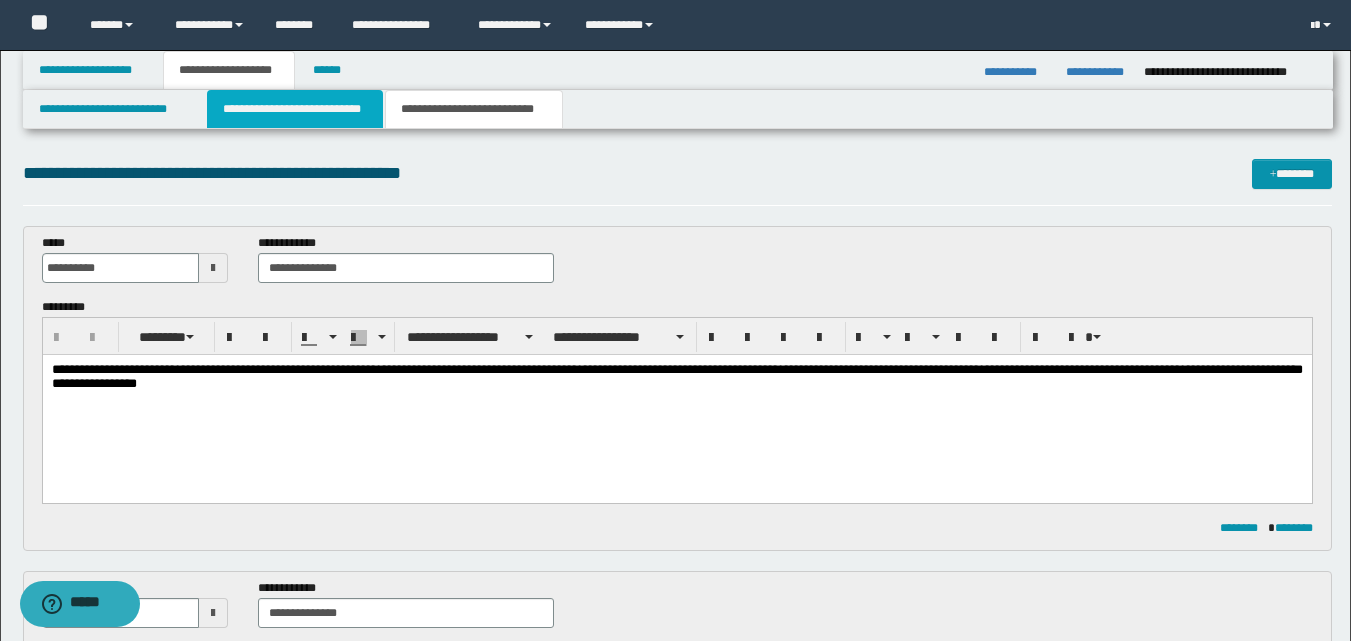 click on "**********" at bounding box center (295, 109) 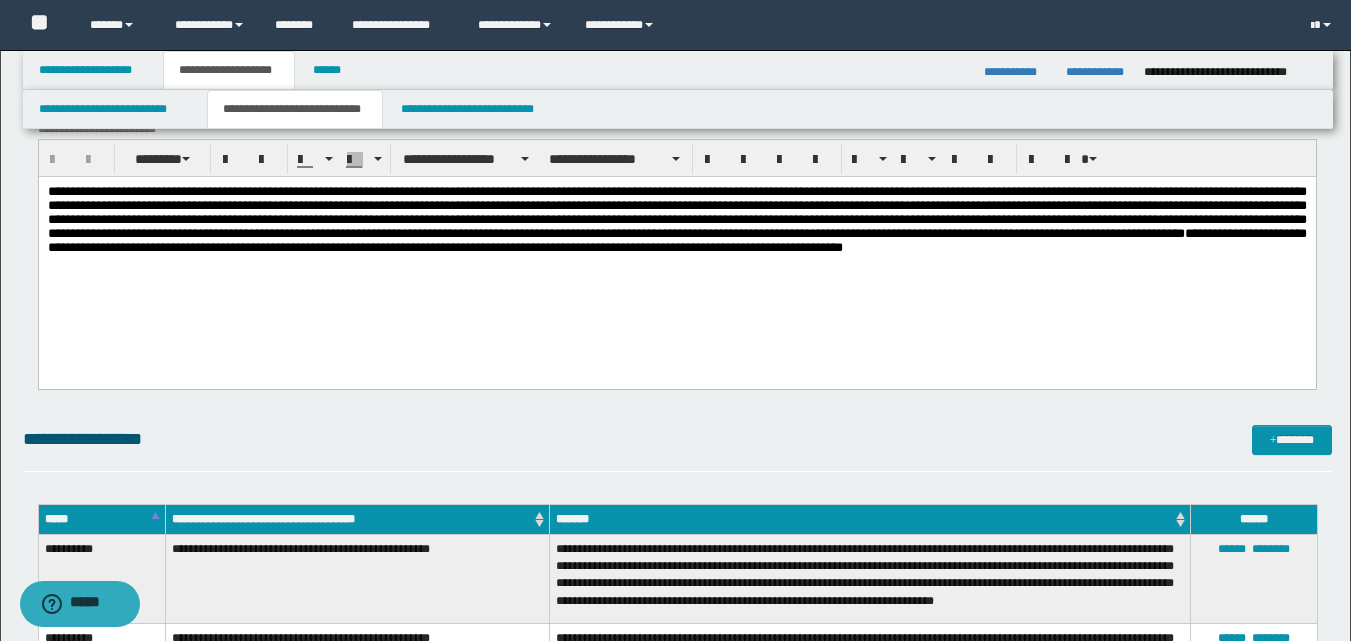 scroll, scrollTop: 0, scrollLeft: 0, axis: both 